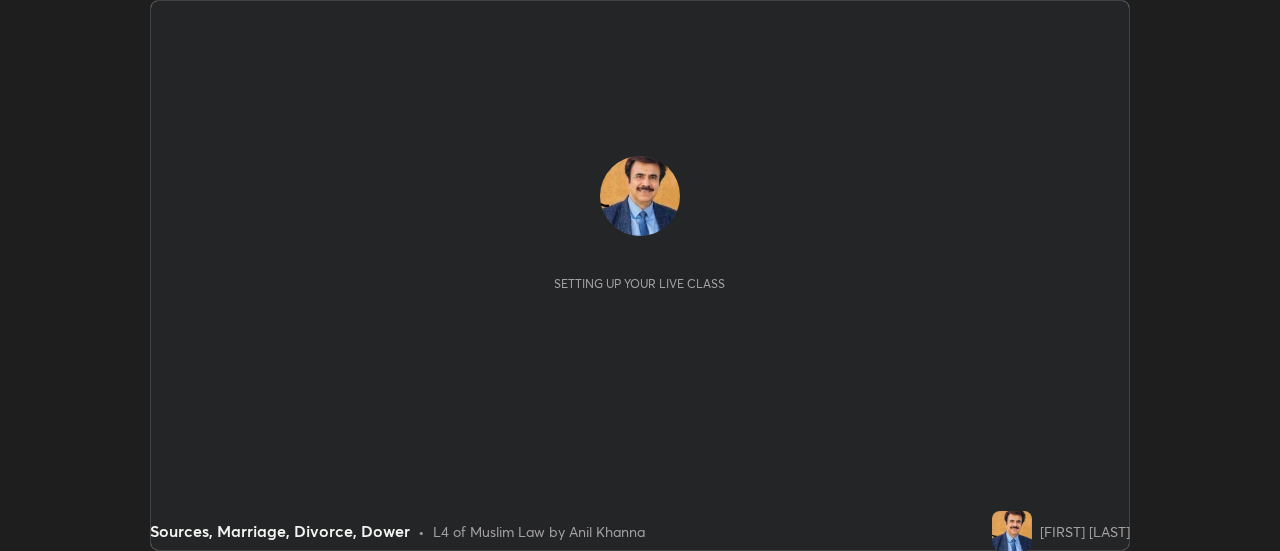 scroll, scrollTop: 0, scrollLeft: 0, axis: both 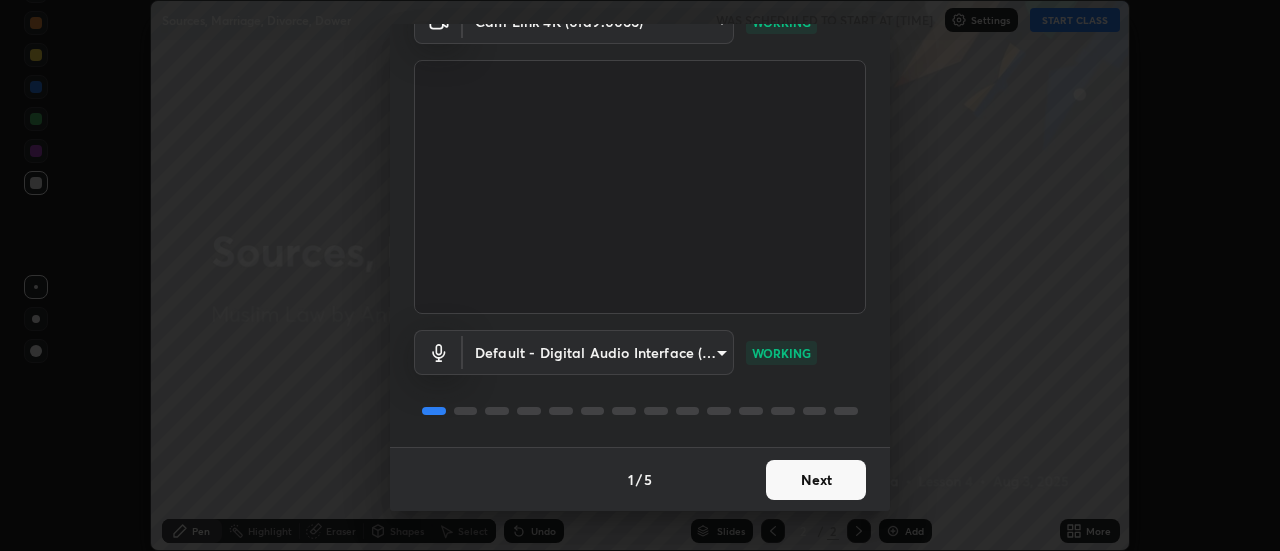 click on "Next" at bounding box center (816, 480) 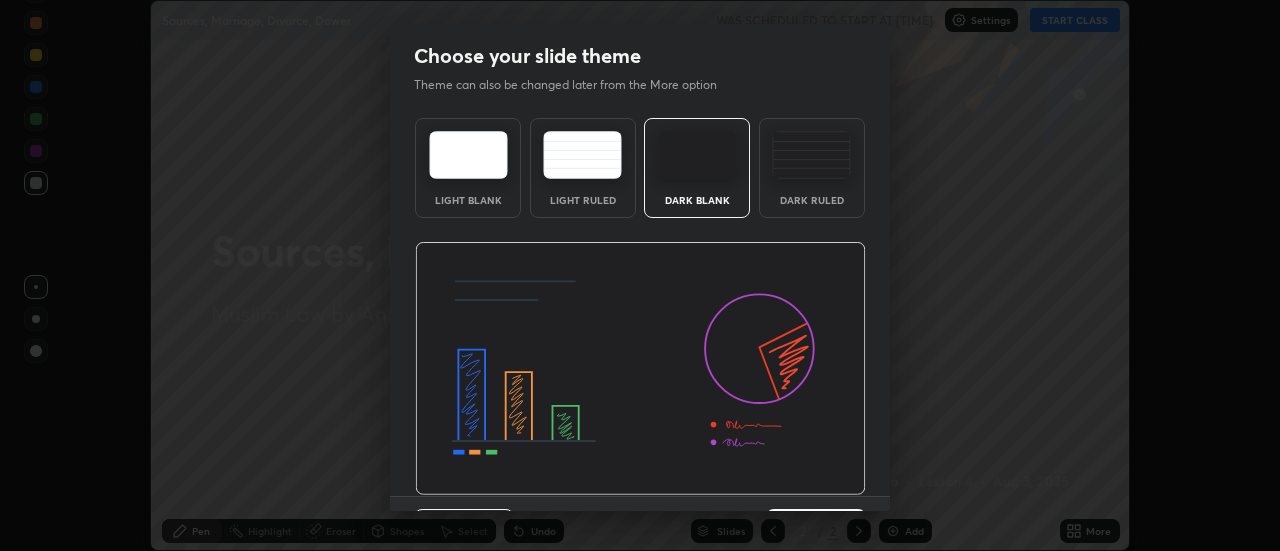 scroll, scrollTop: 49, scrollLeft: 0, axis: vertical 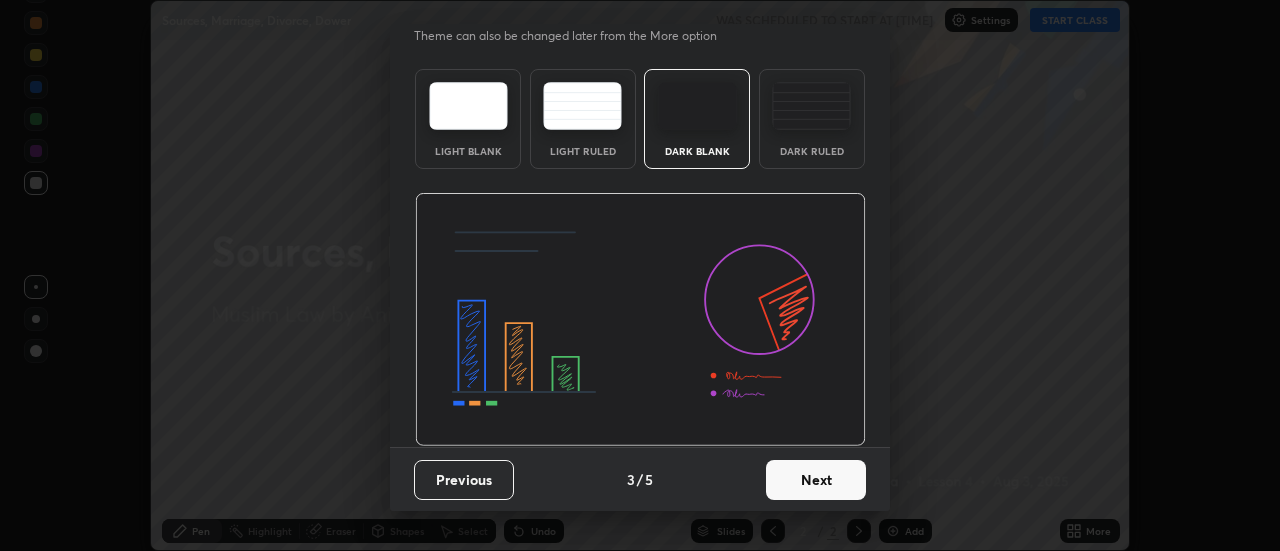 click on "Next" at bounding box center (816, 480) 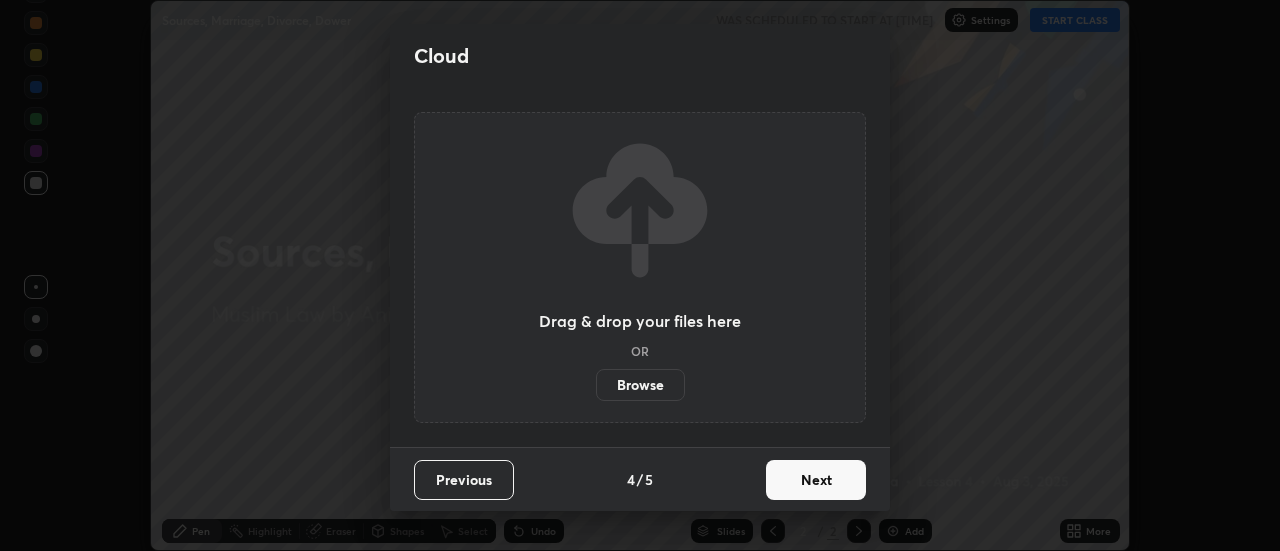 scroll, scrollTop: 0, scrollLeft: 0, axis: both 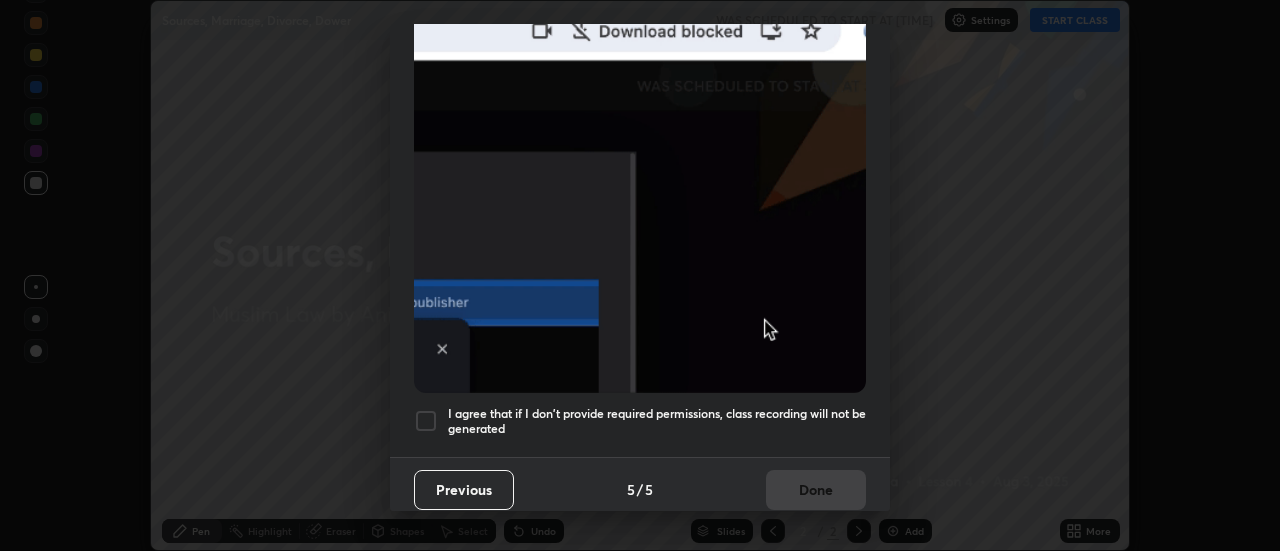 click on "I agree that if I don't provide required permissions, class recording will not be generated" at bounding box center (657, 421) 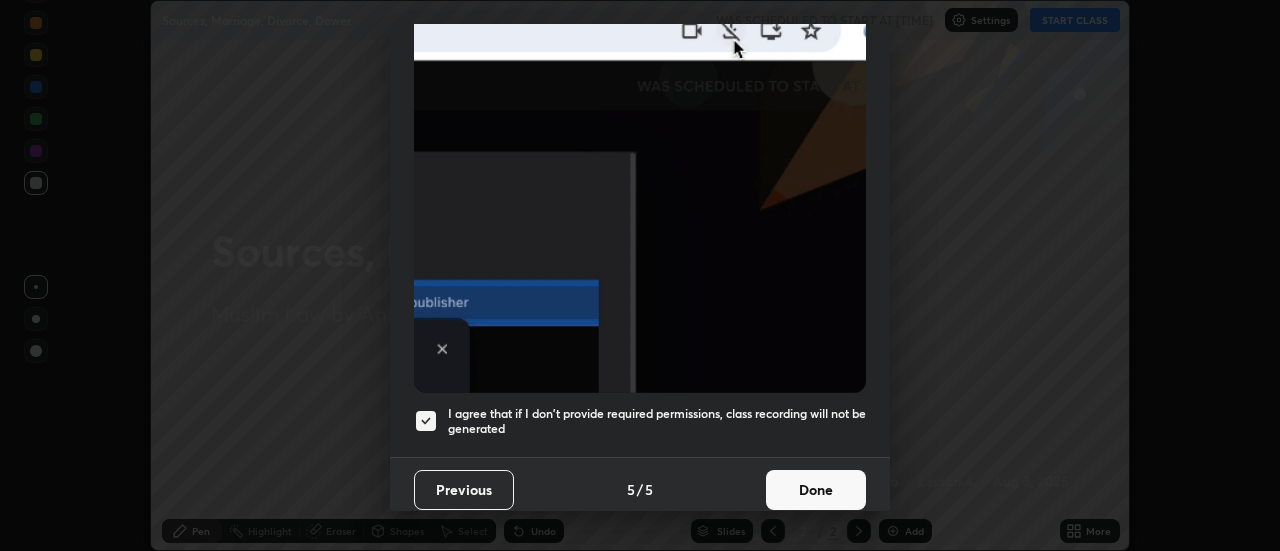 click on "Done" at bounding box center (816, 490) 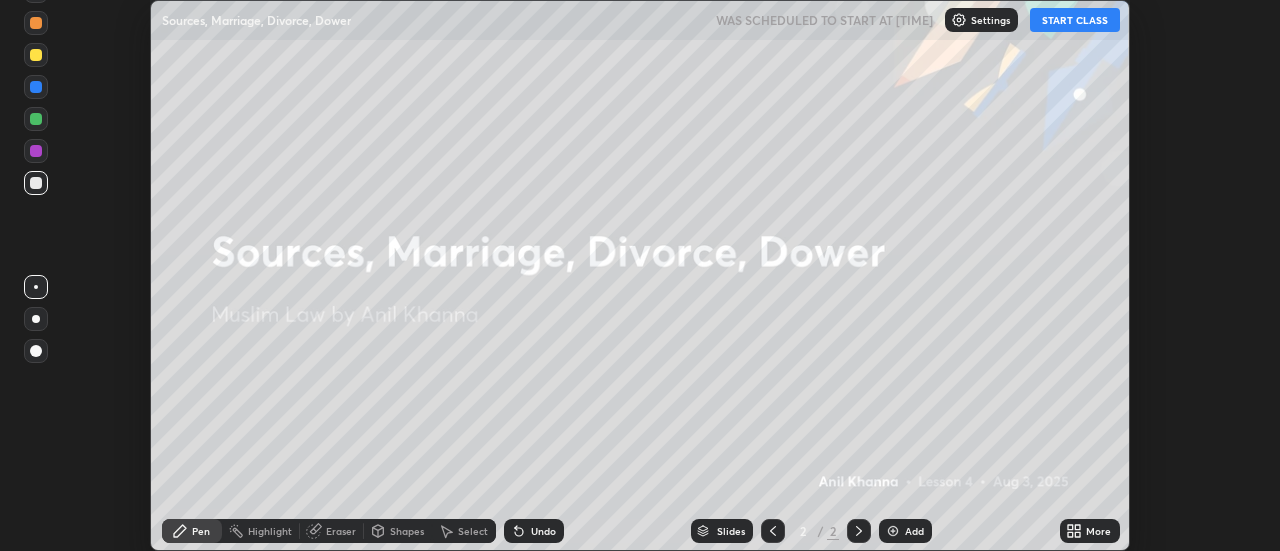 click 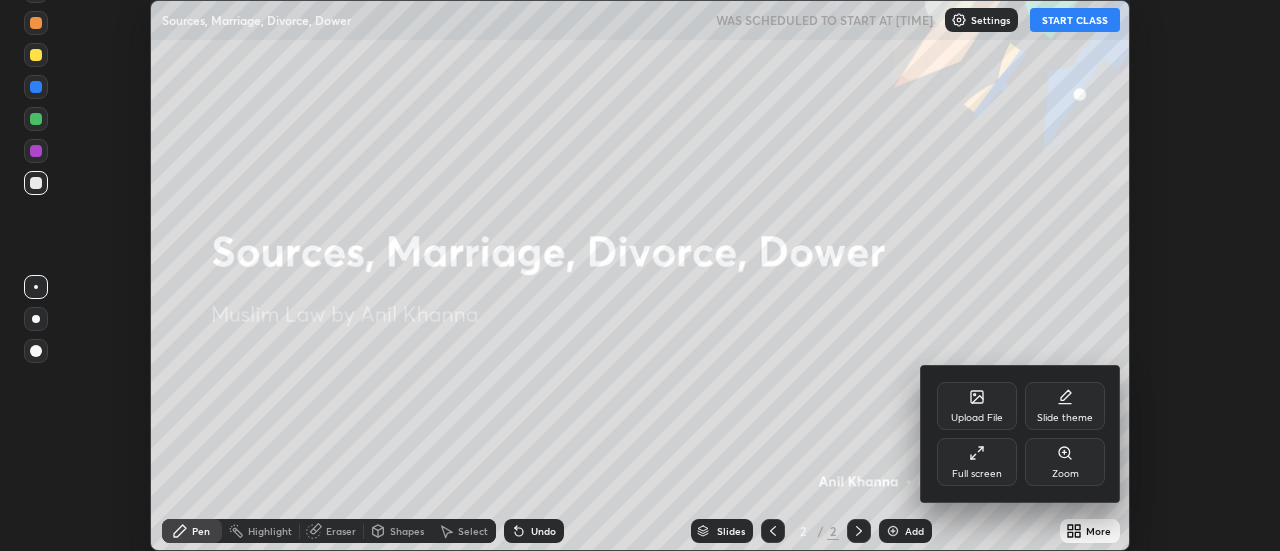 click on "Slide theme" at bounding box center [1065, 418] 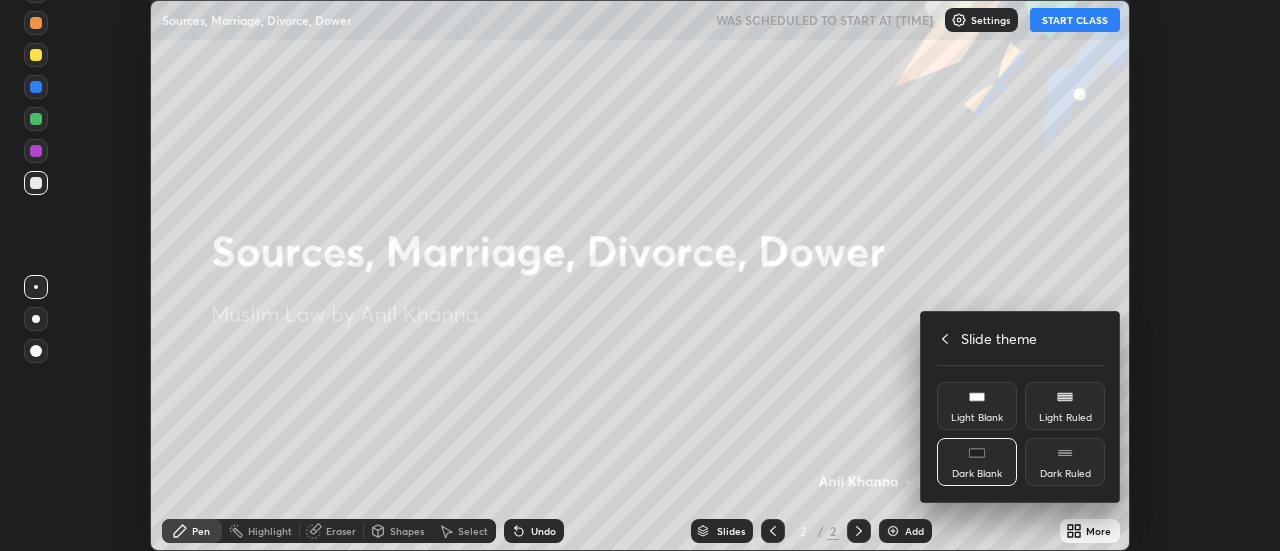 click on "Light Blank" at bounding box center [977, 418] 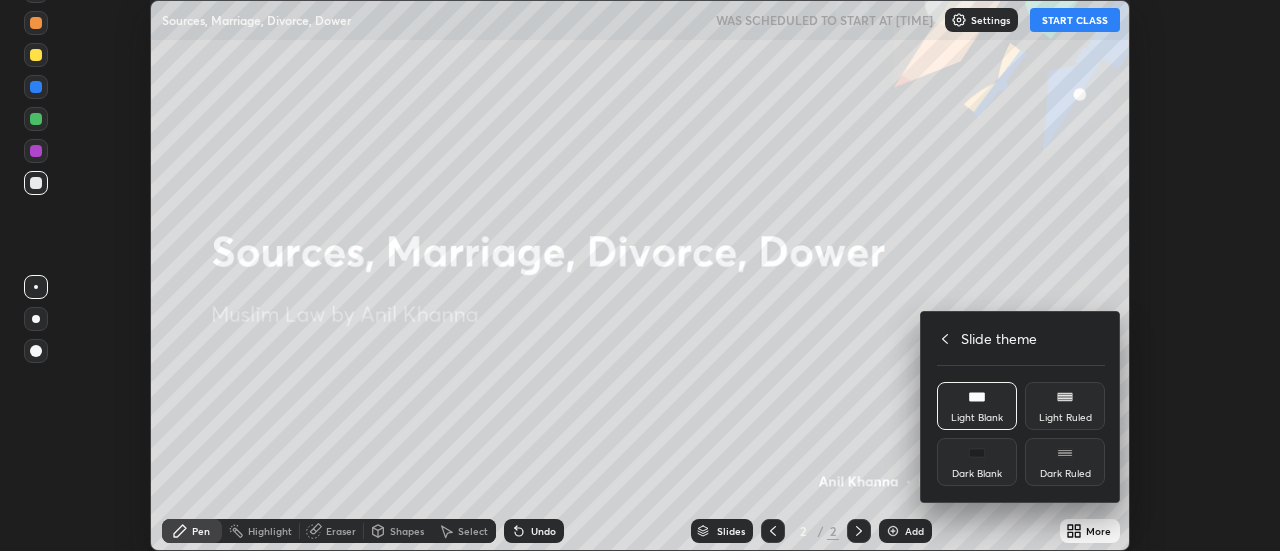 click at bounding box center [640, 275] 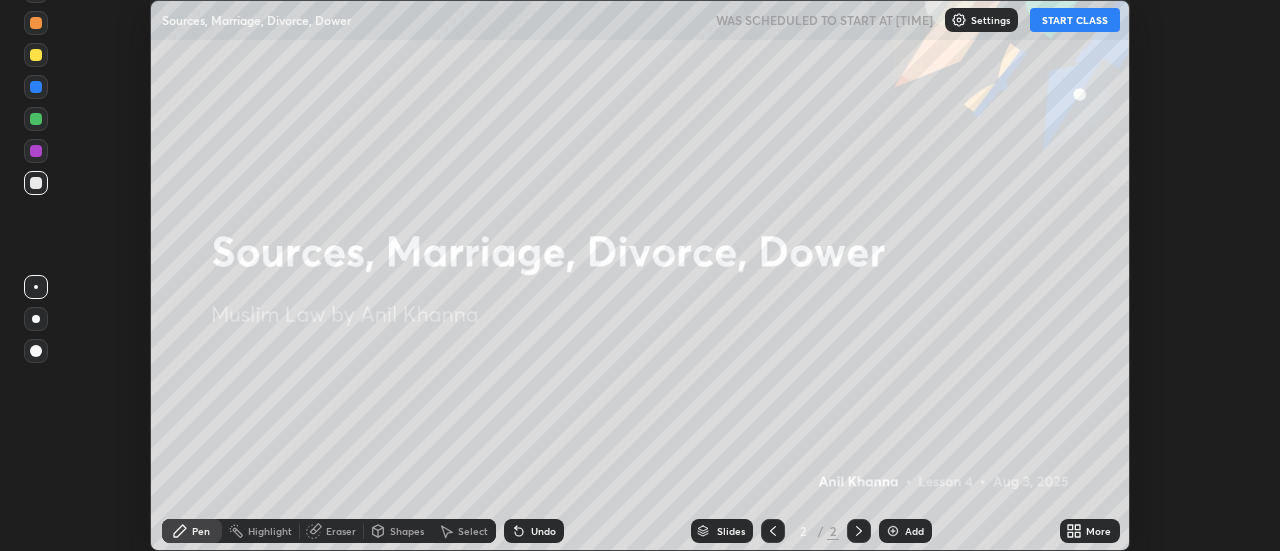 click on "Add" at bounding box center (914, 531) 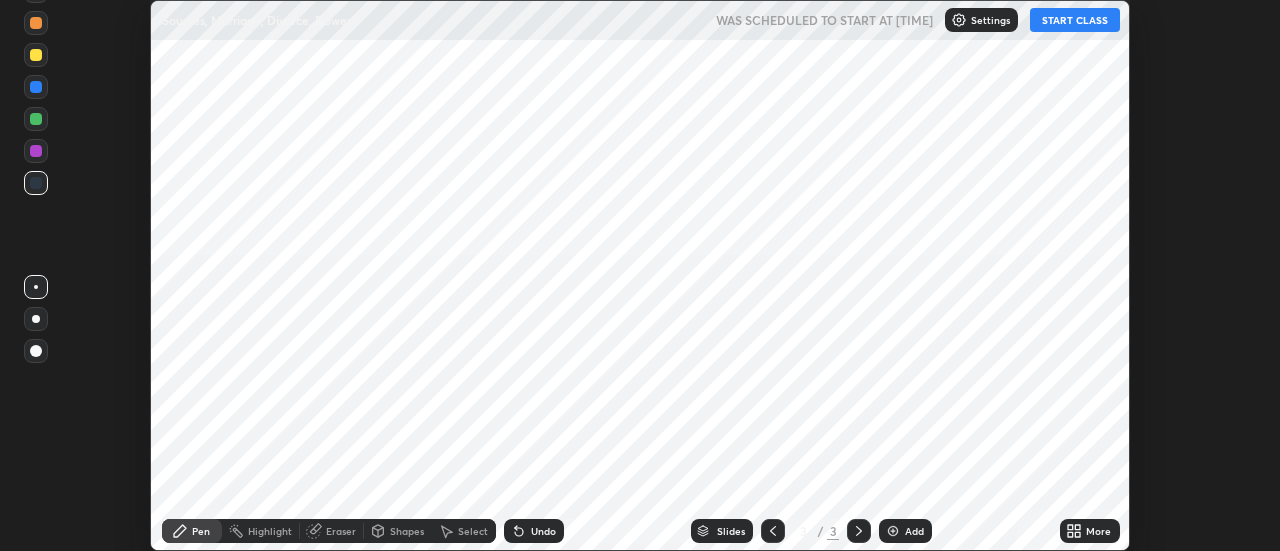 click on "START CLASS" at bounding box center [1075, 20] 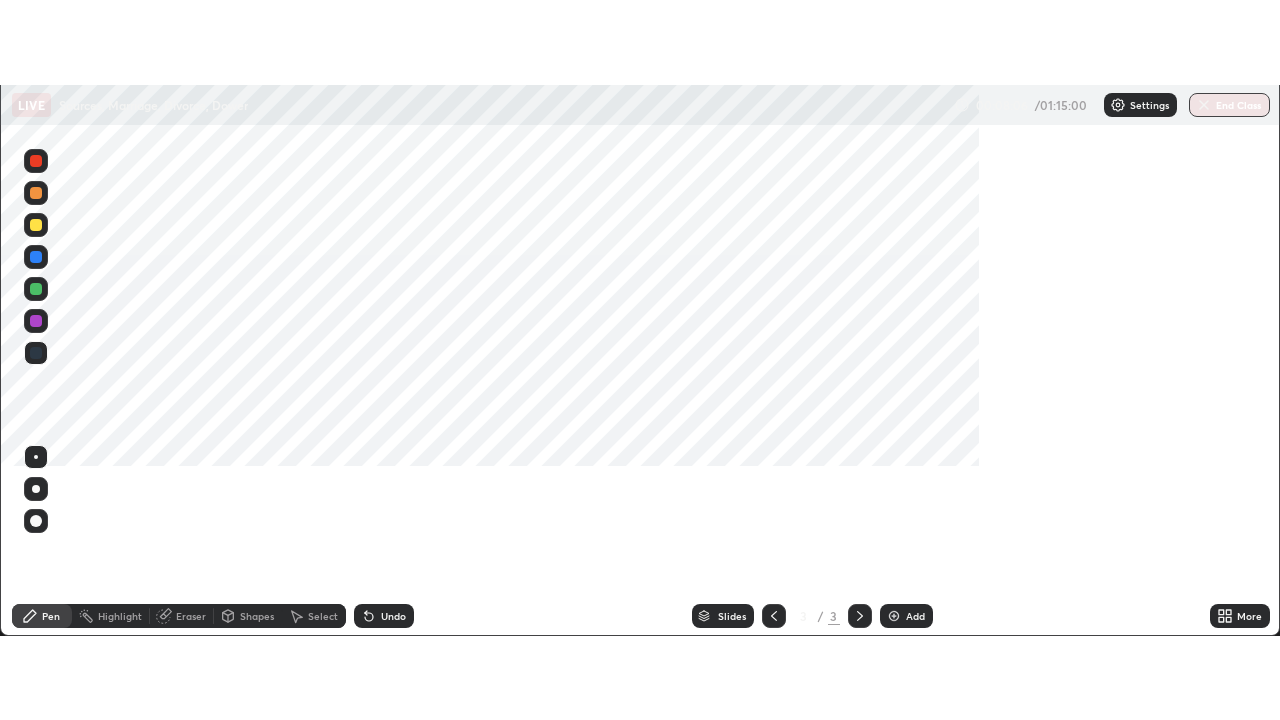 scroll, scrollTop: 99280, scrollLeft: 98720, axis: both 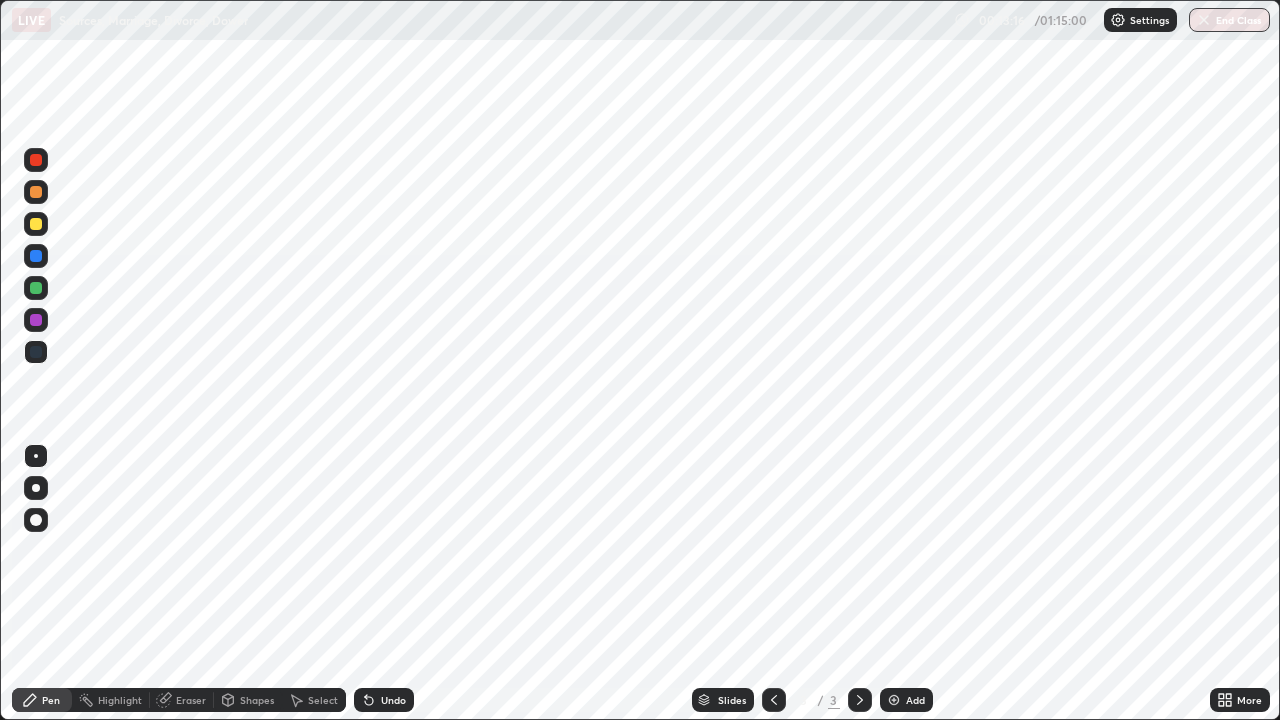 click on "Eraser" at bounding box center (191, 700) 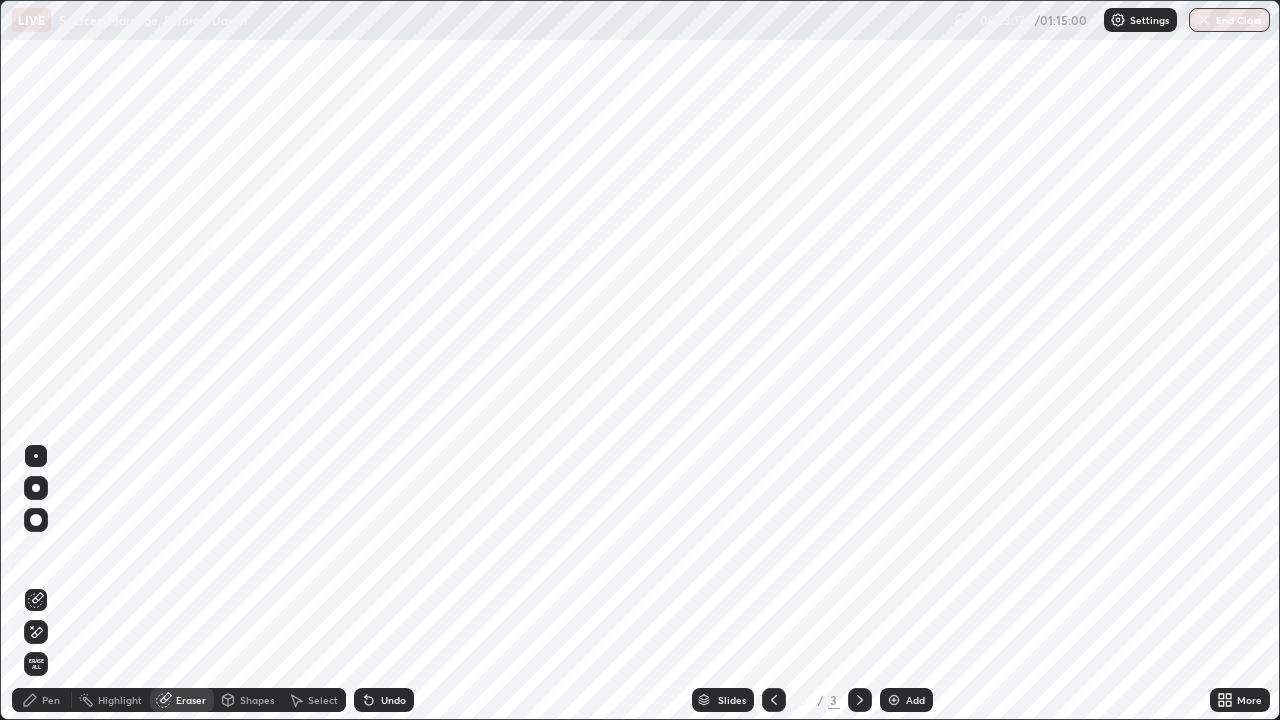 click on "Erase all" at bounding box center [36, 664] 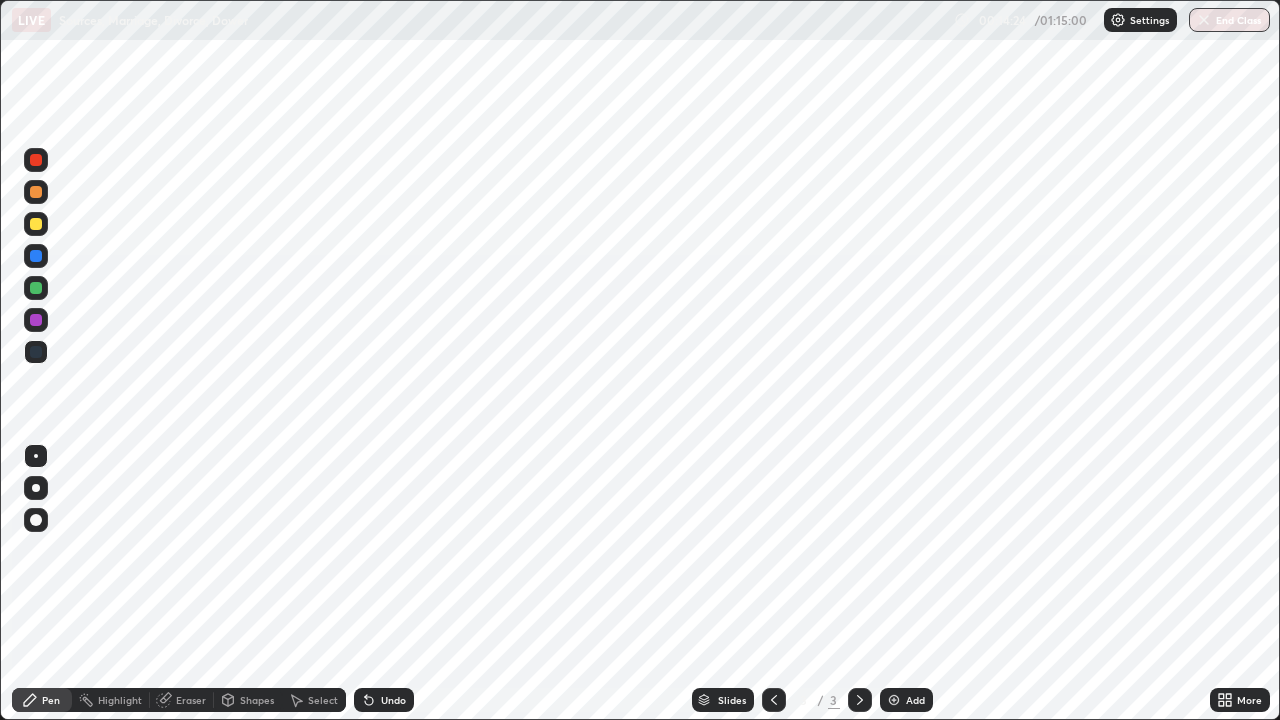 click at bounding box center [36, 160] 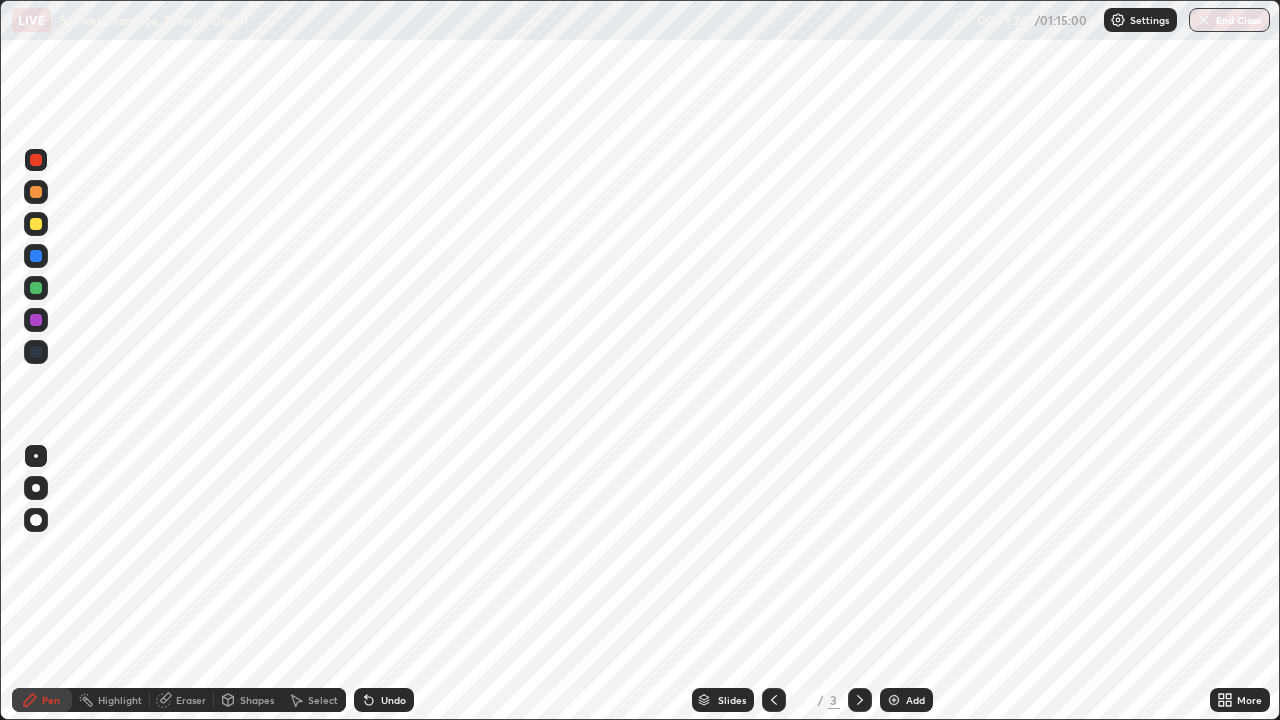 click on "Eraser" at bounding box center [191, 700] 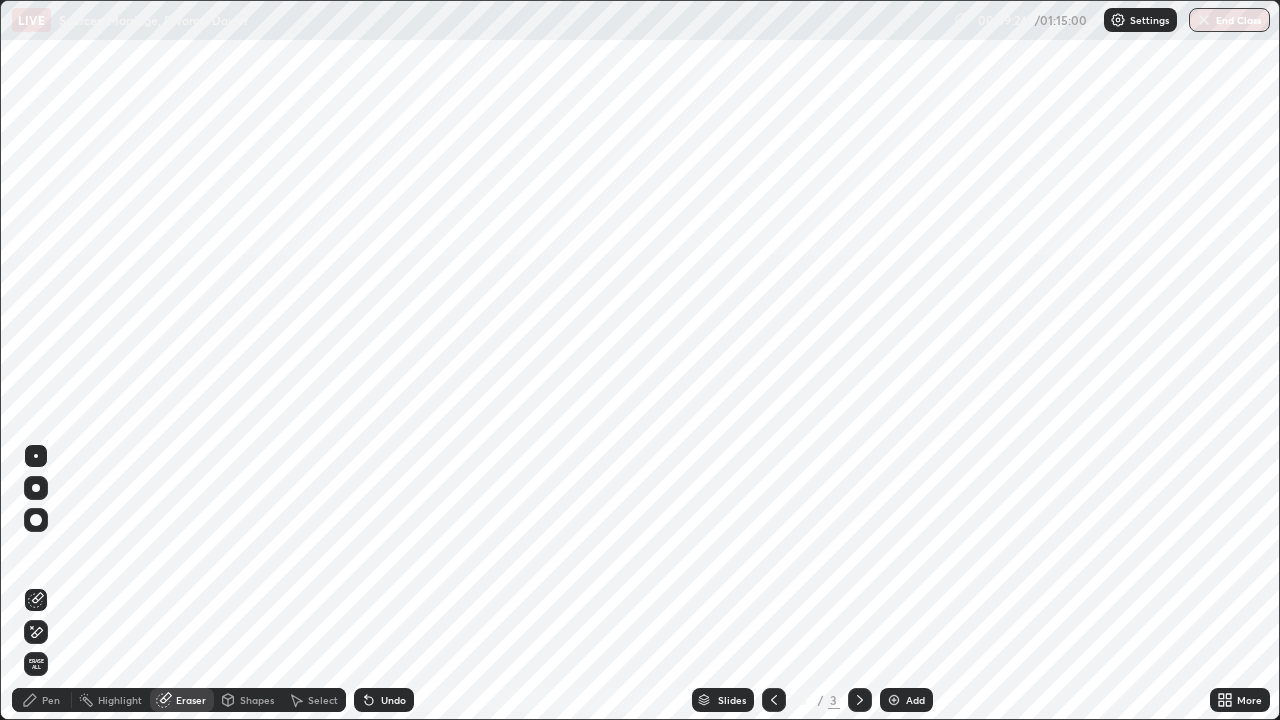click on "Erase all" at bounding box center (36, 664) 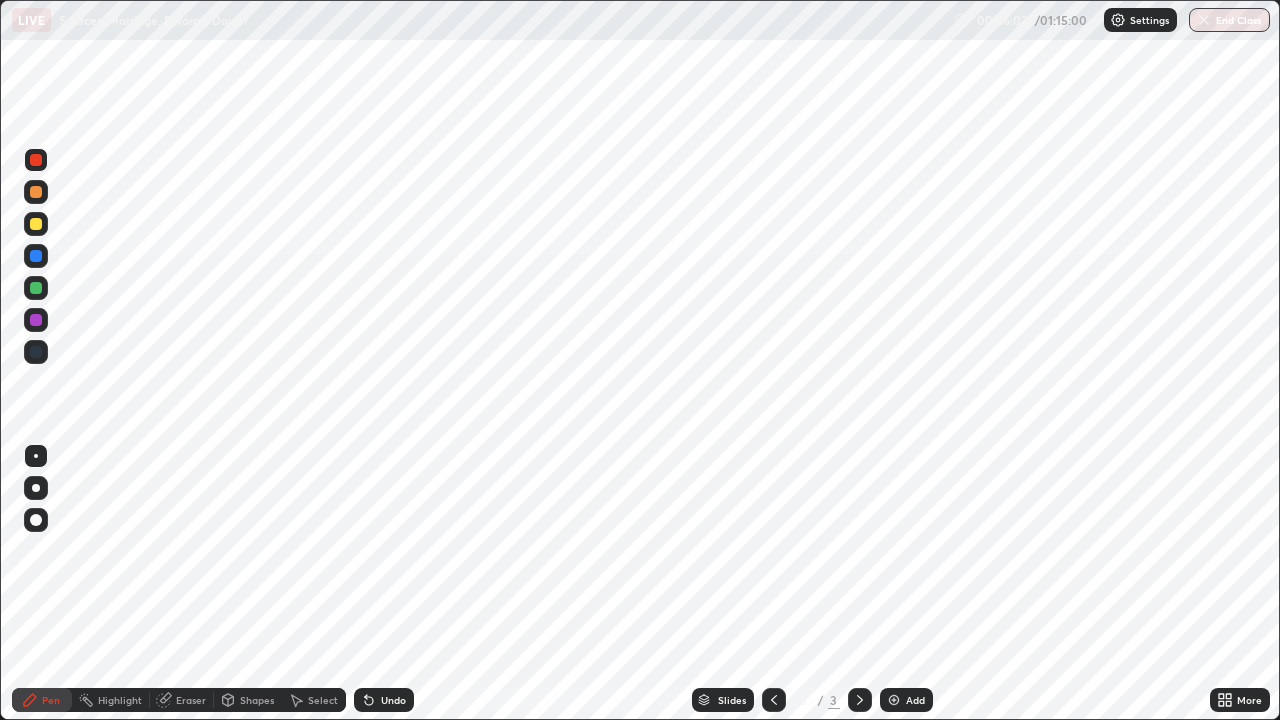 click on "Eraser" at bounding box center (191, 700) 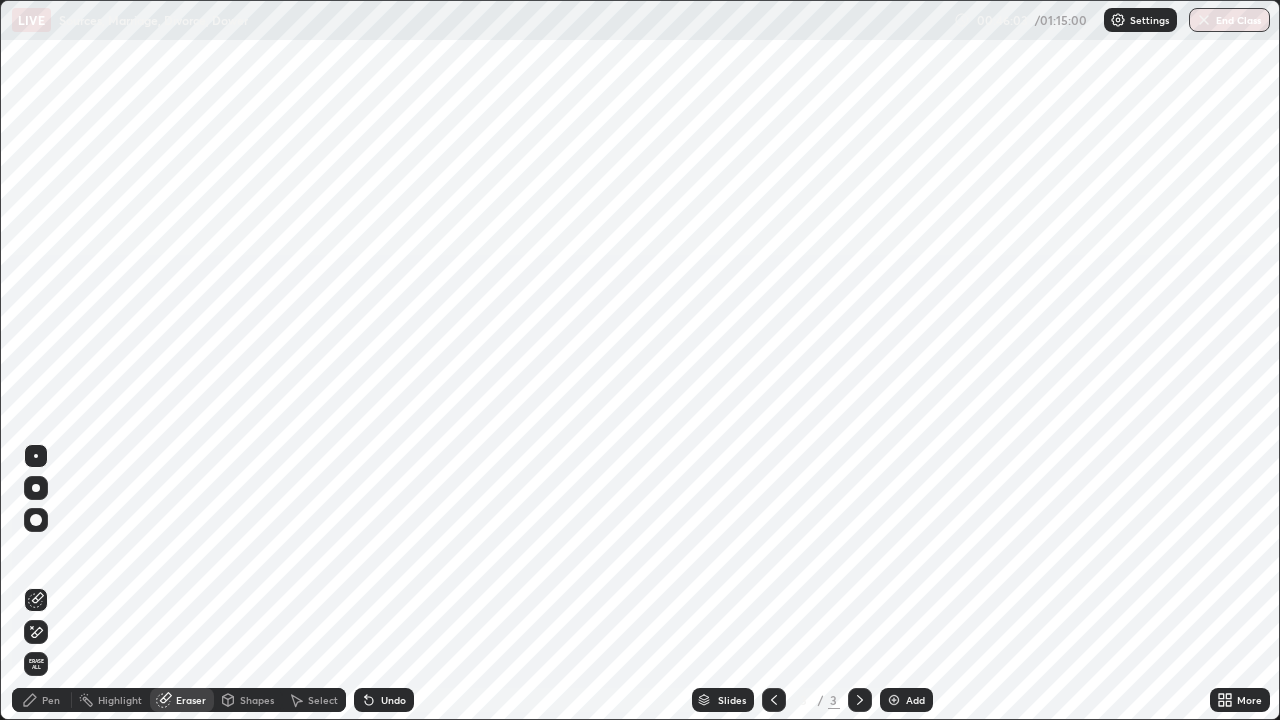 click on "Erase all" at bounding box center [36, 664] 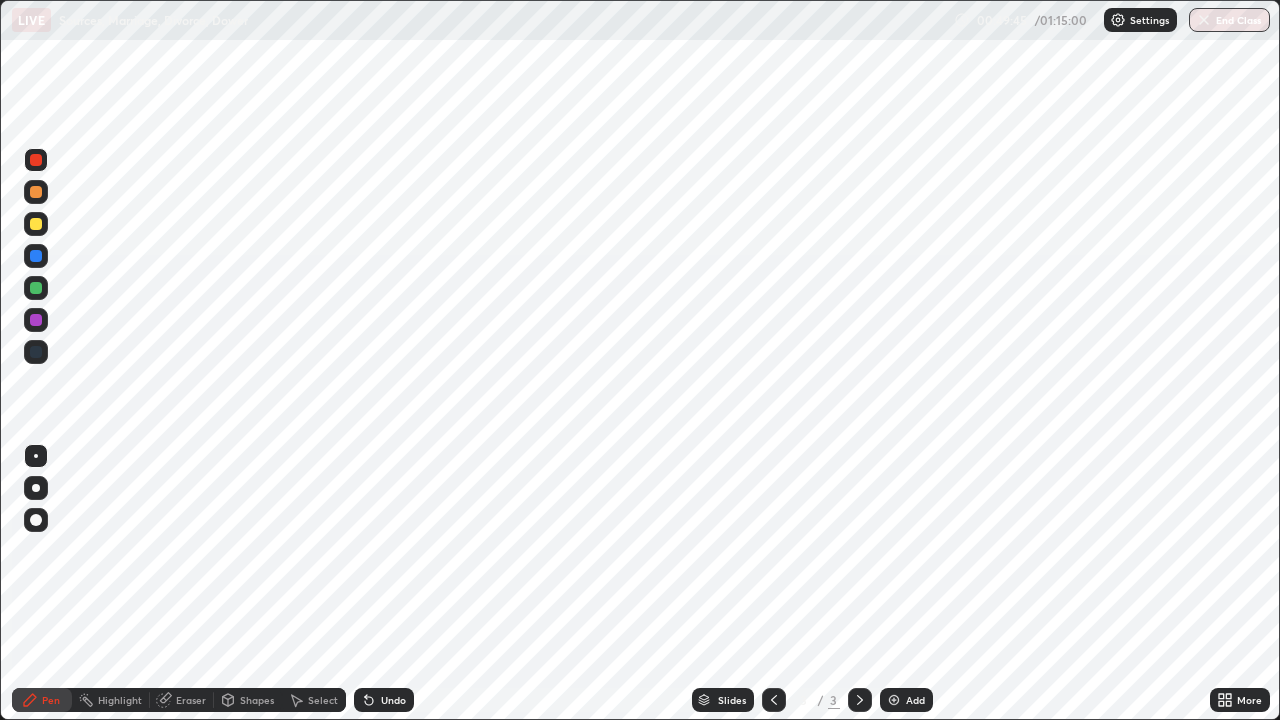 click on "Eraser" at bounding box center (191, 700) 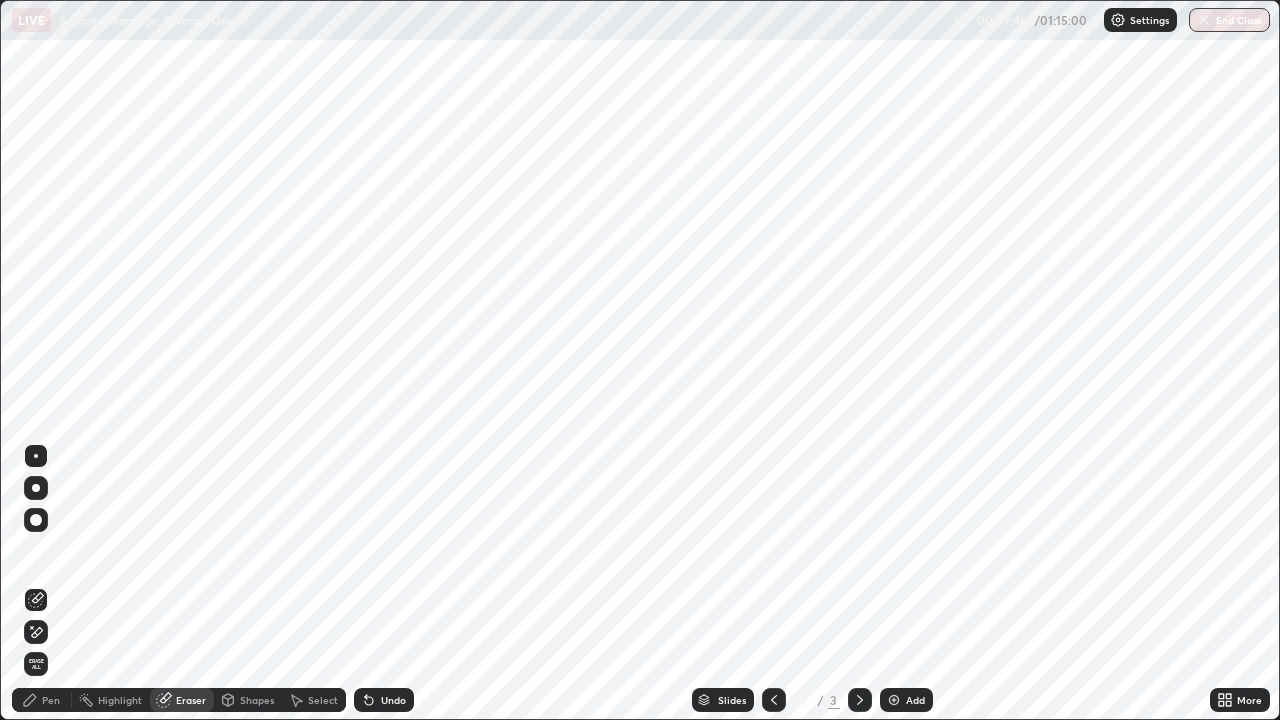 click on "Erase all" at bounding box center (36, 664) 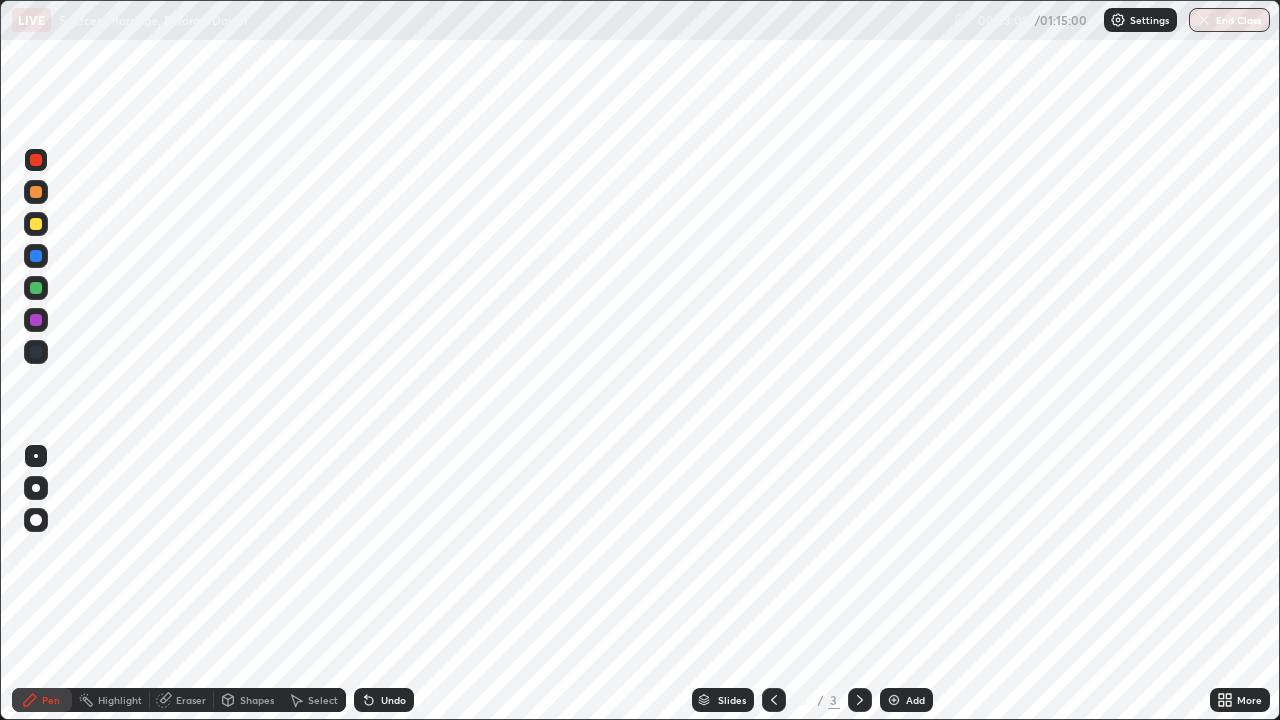 click on "Eraser" at bounding box center [191, 700] 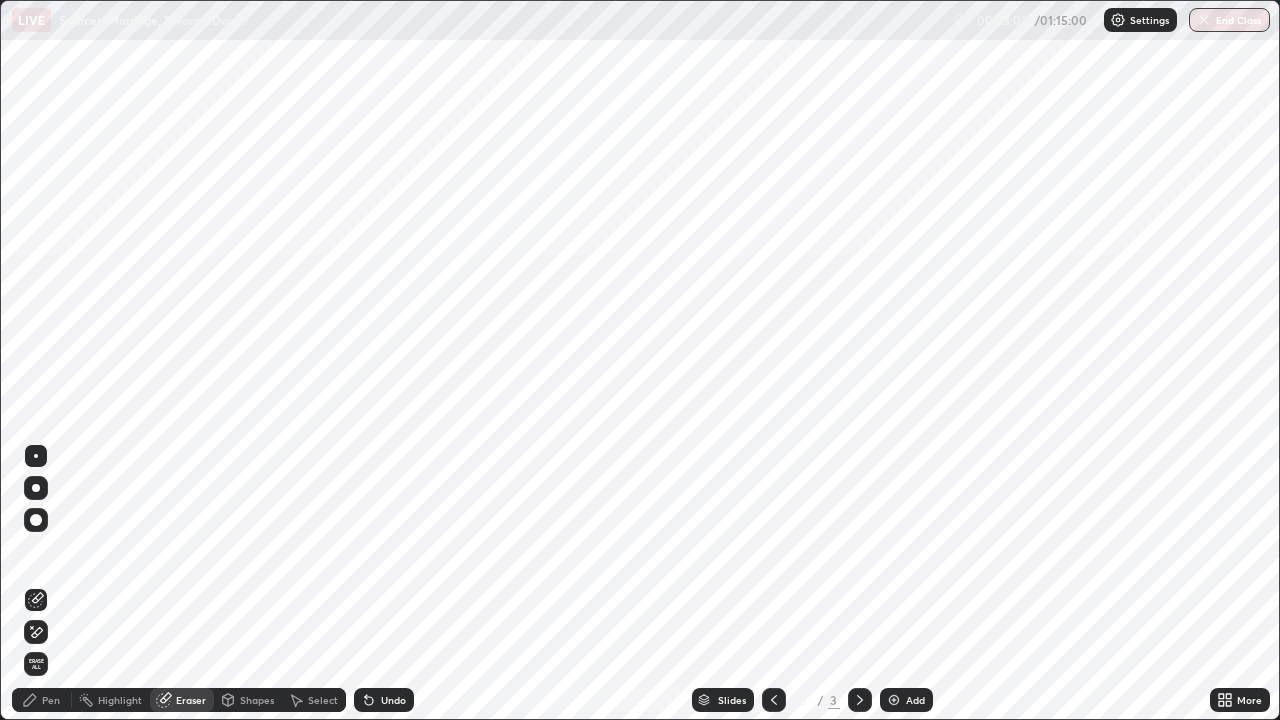 click on "Erase all" at bounding box center (36, 664) 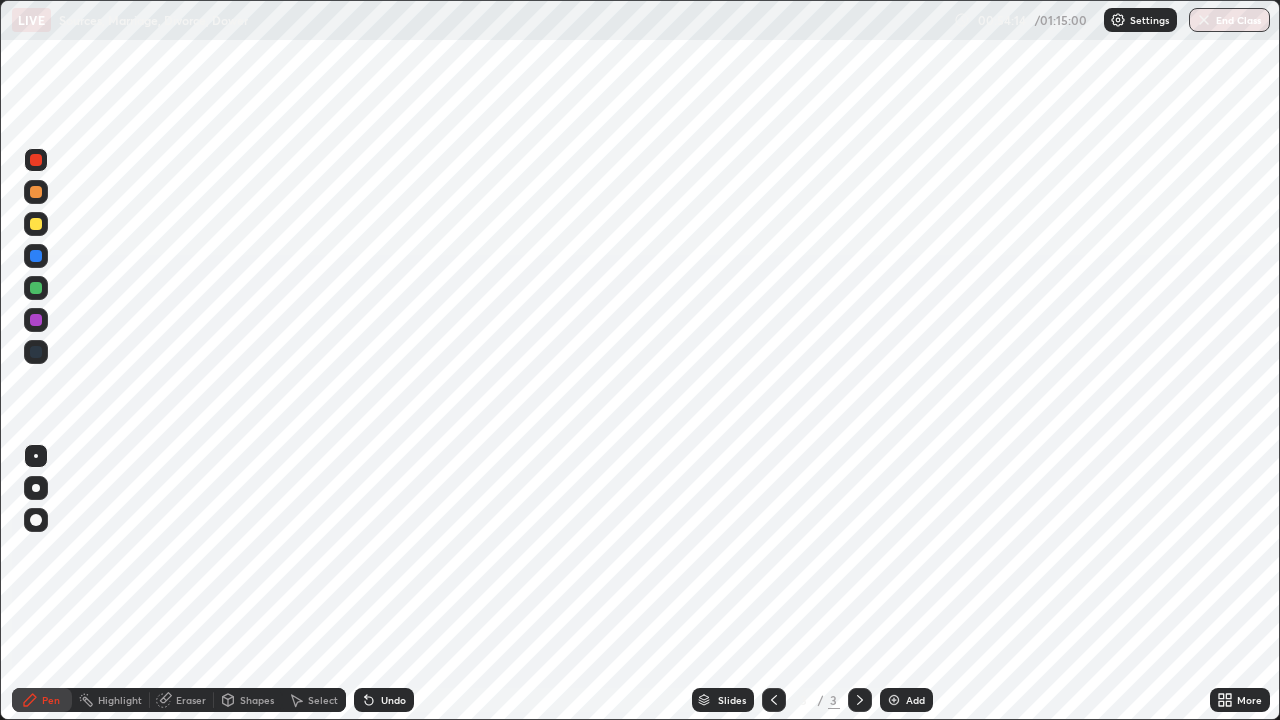 click on "Eraser" at bounding box center (191, 700) 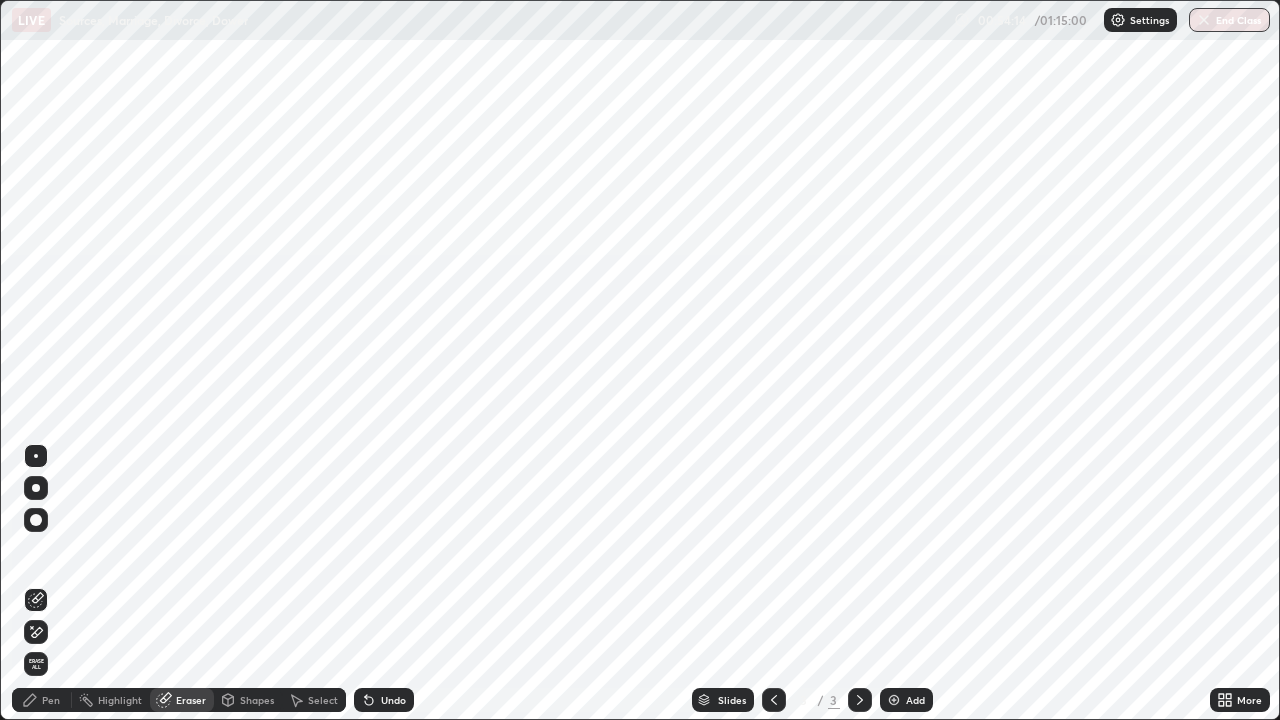 click on "Erase all" at bounding box center (36, 664) 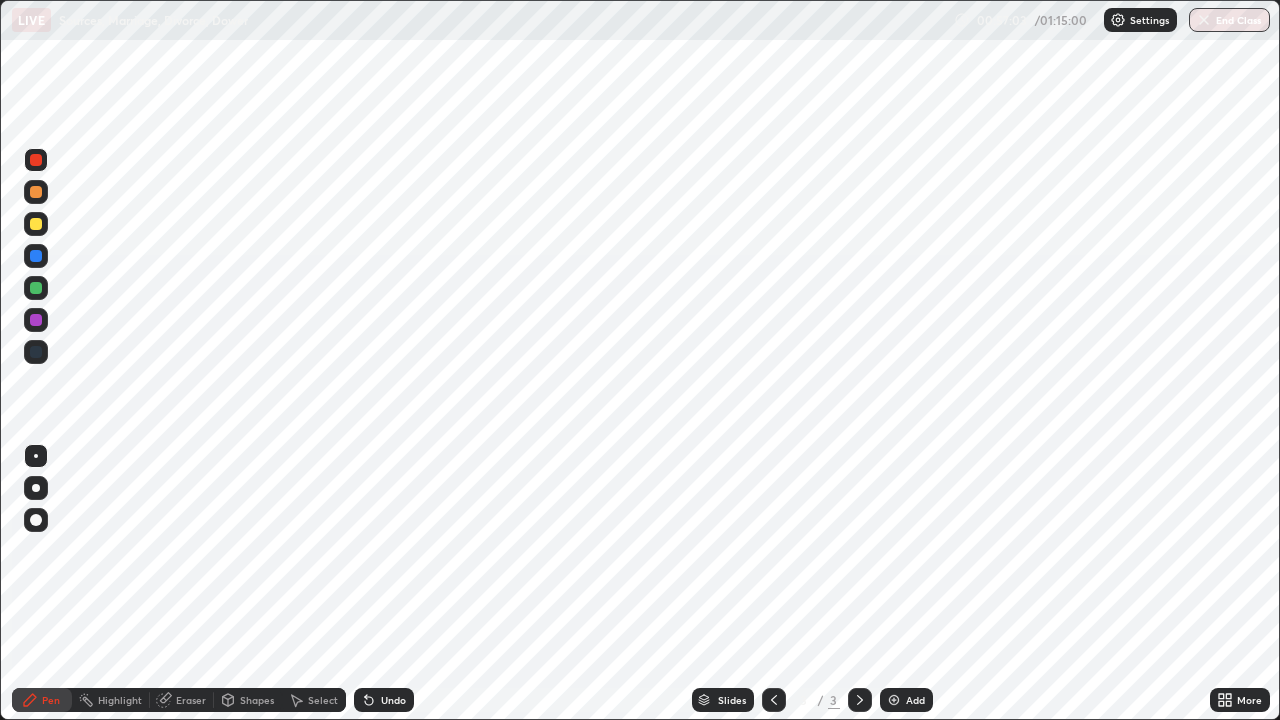 click on "Eraser" at bounding box center [191, 700] 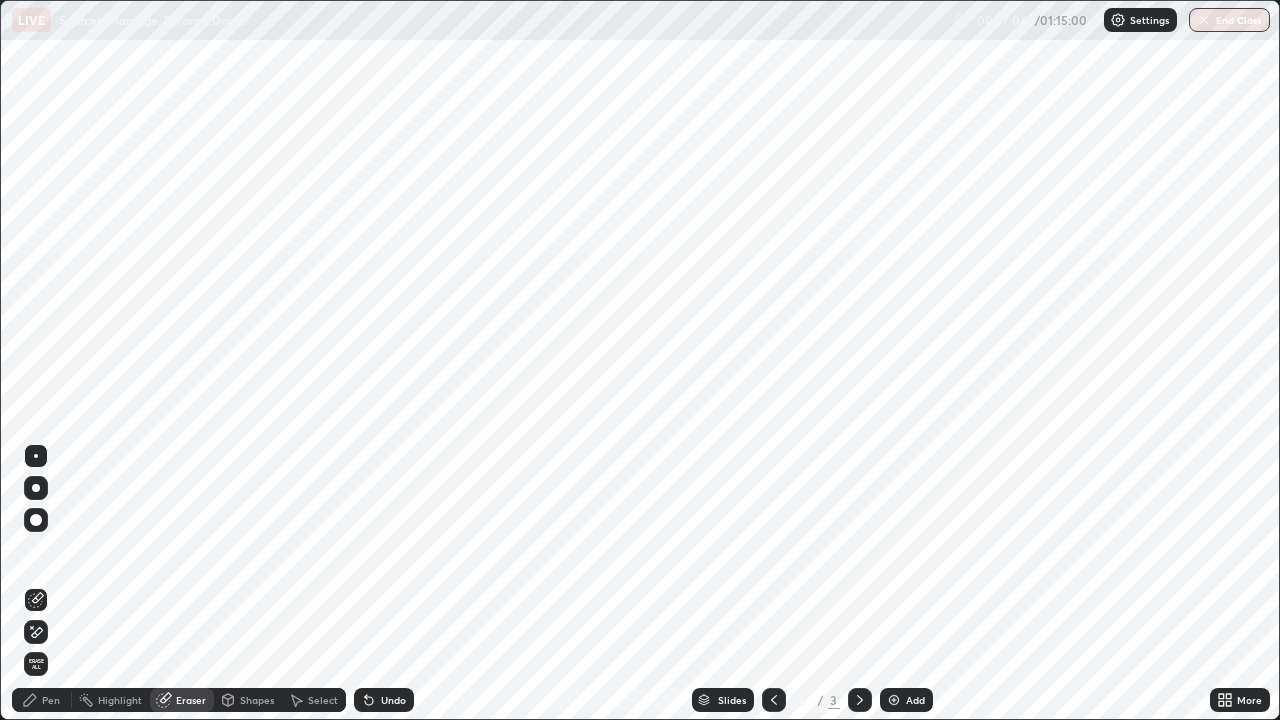 click on "Erase all" at bounding box center [36, 664] 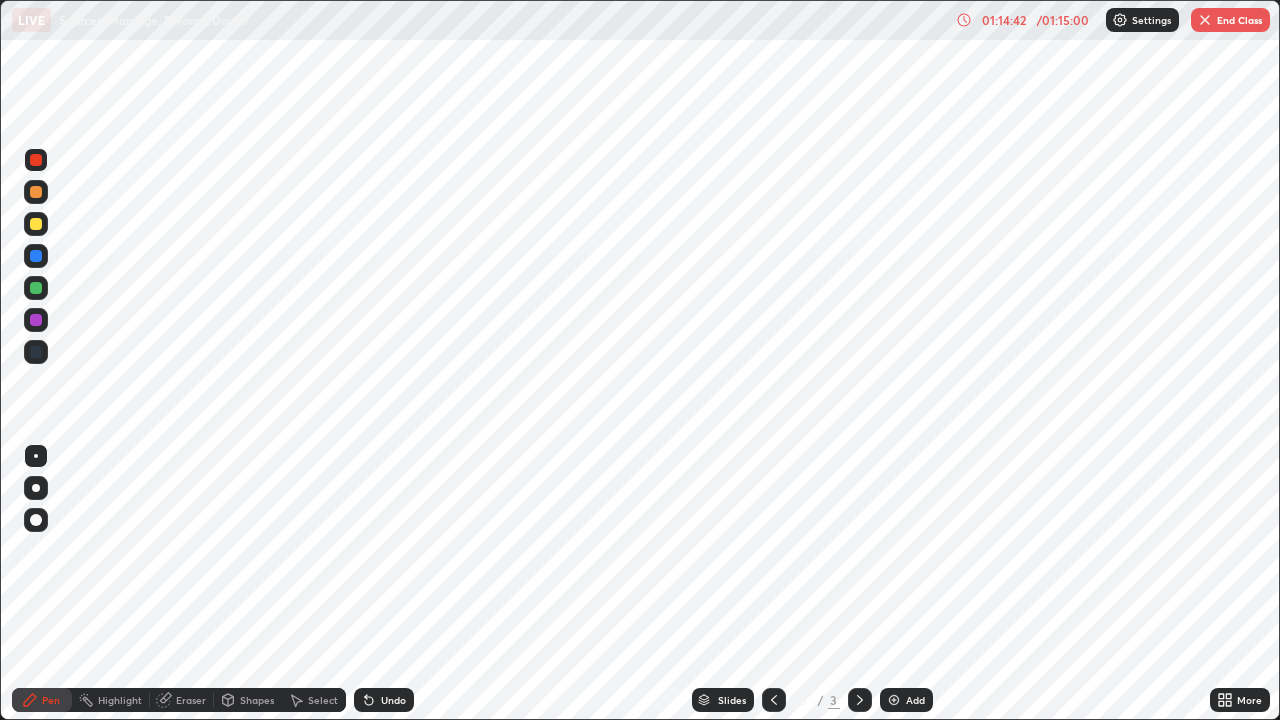 click on "More" at bounding box center (1249, 700) 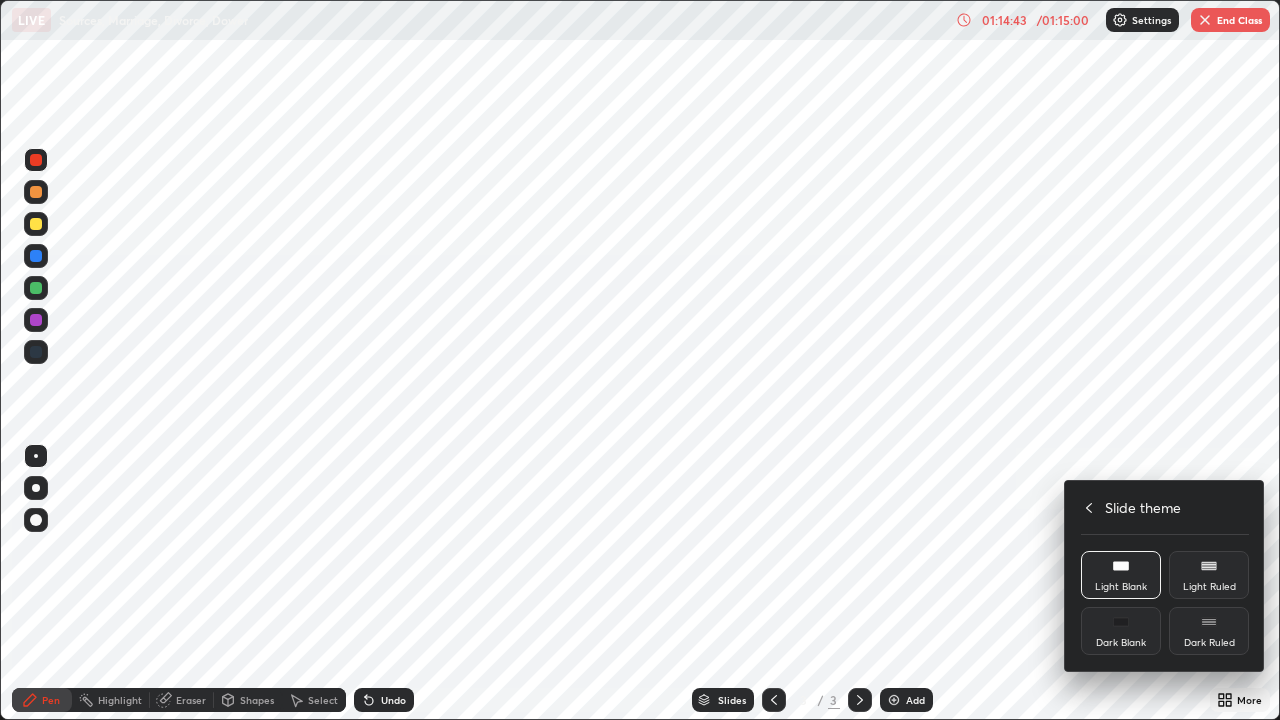 click on "Slide theme" at bounding box center [1165, 507] 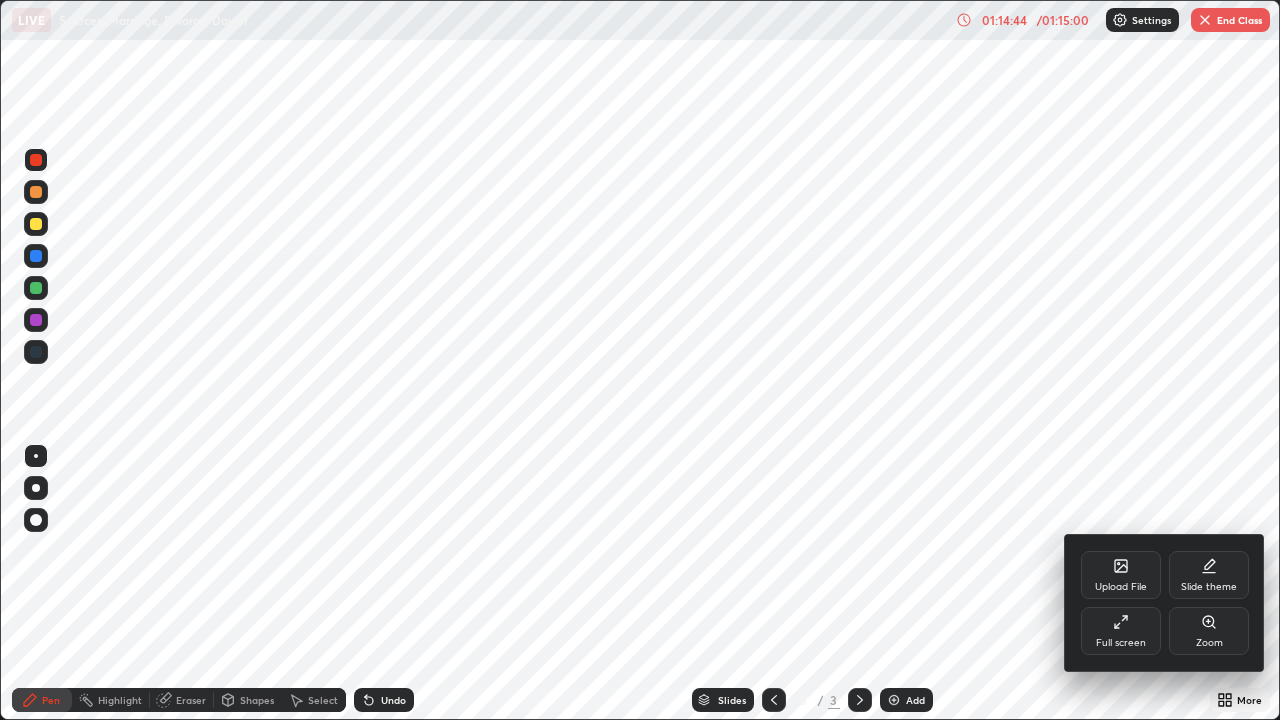 click on "Full screen" at bounding box center [1121, 643] 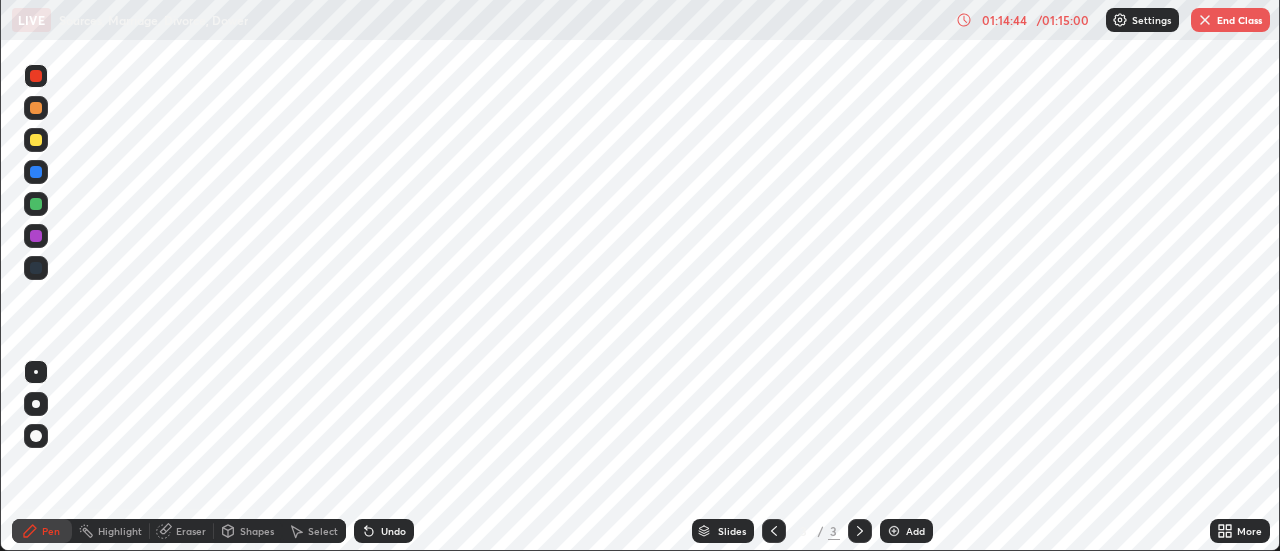 scroll, scrollTop: 551, scrollLeft: 1280, axis: both 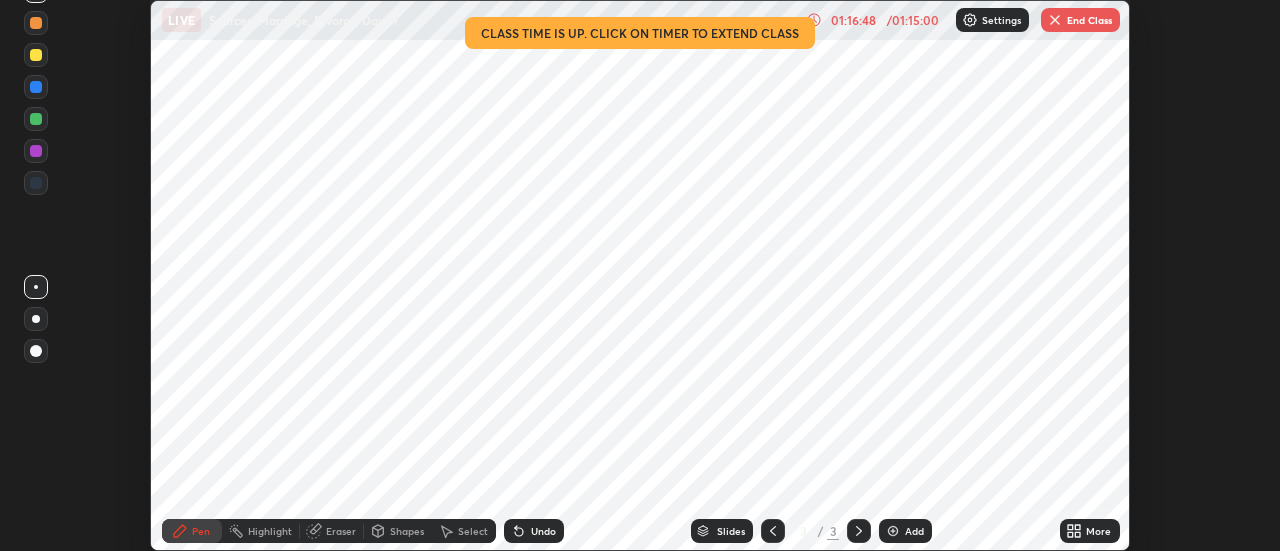 click on "Setting up your live class Class time is up.  Click on timer to extend class" at bounding box center (640, 275) 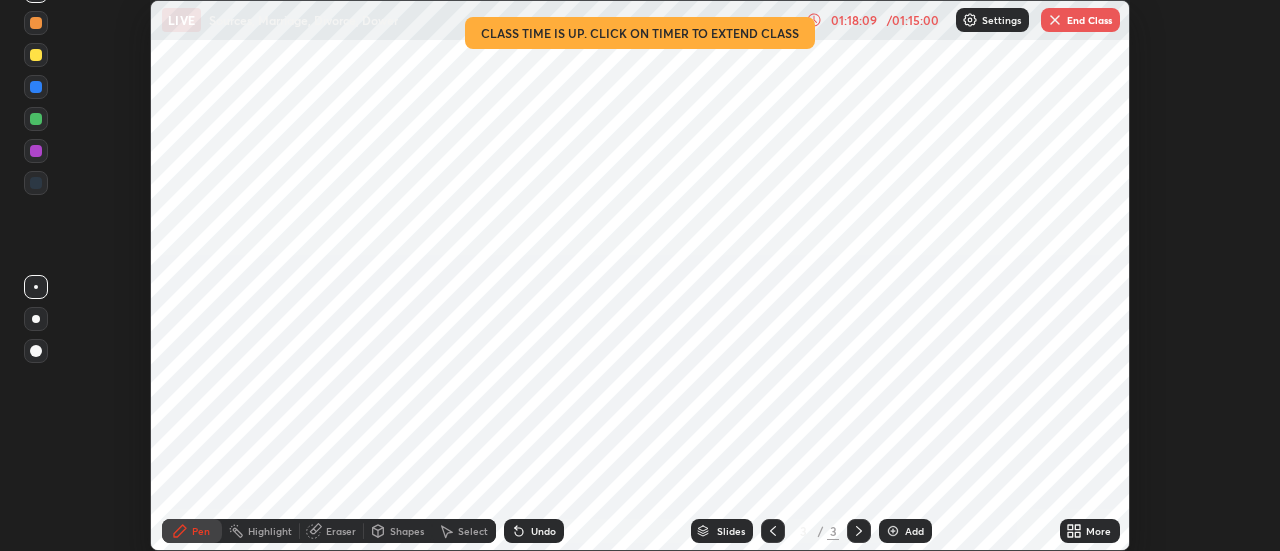 click on "End Class" at bounding box center [1080, 20] 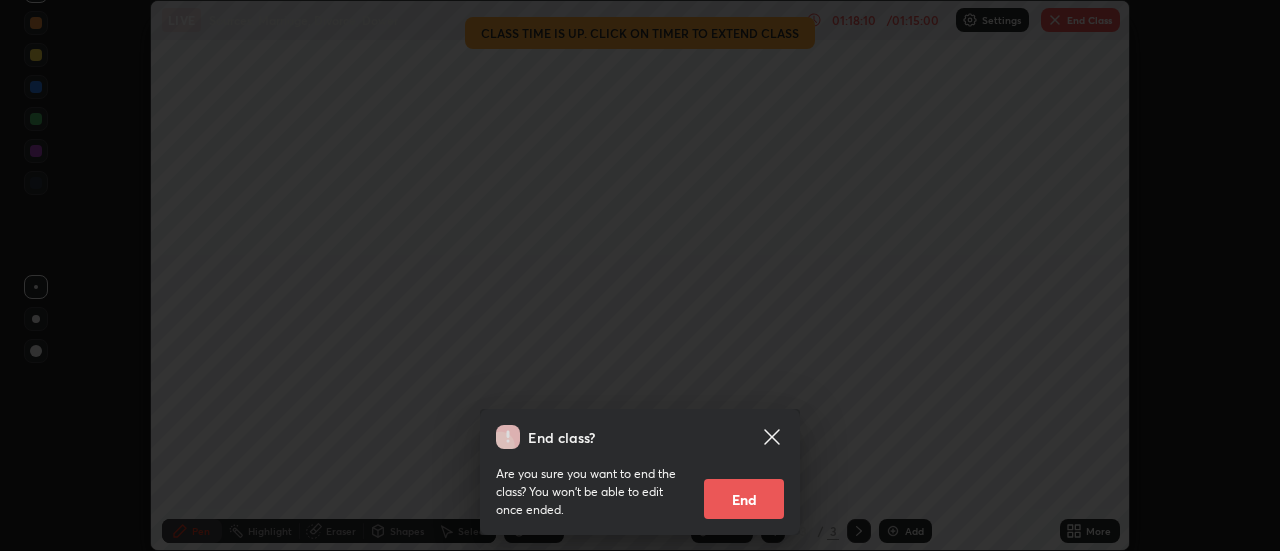 click on "End" at bounding box center [744, 499] 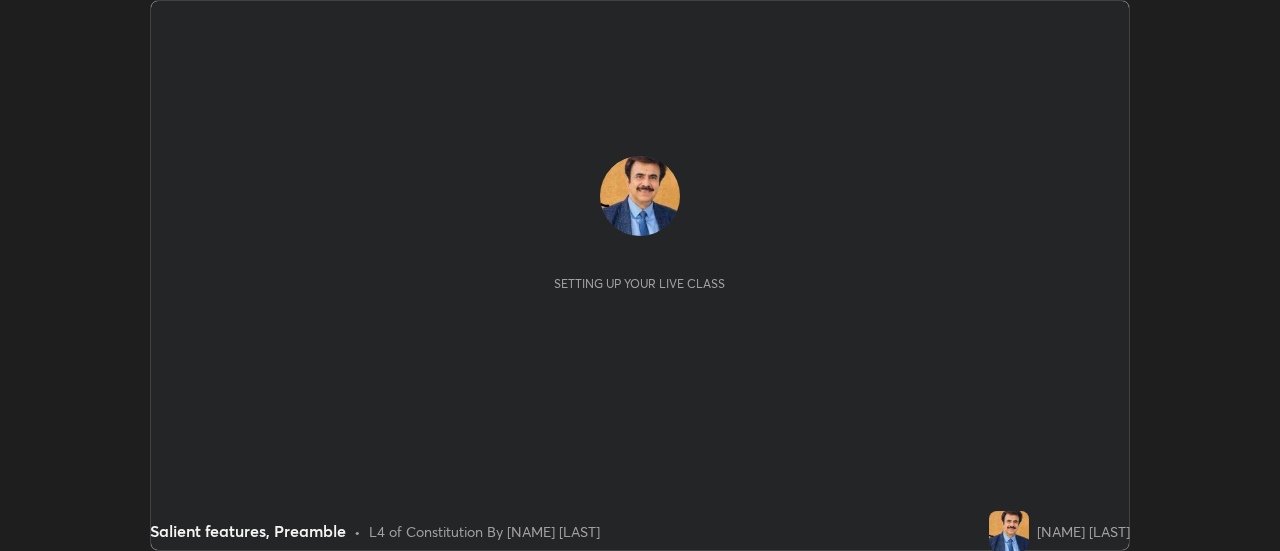 scroll, scrollTop: 0, scrollLeft: 0, axis: both 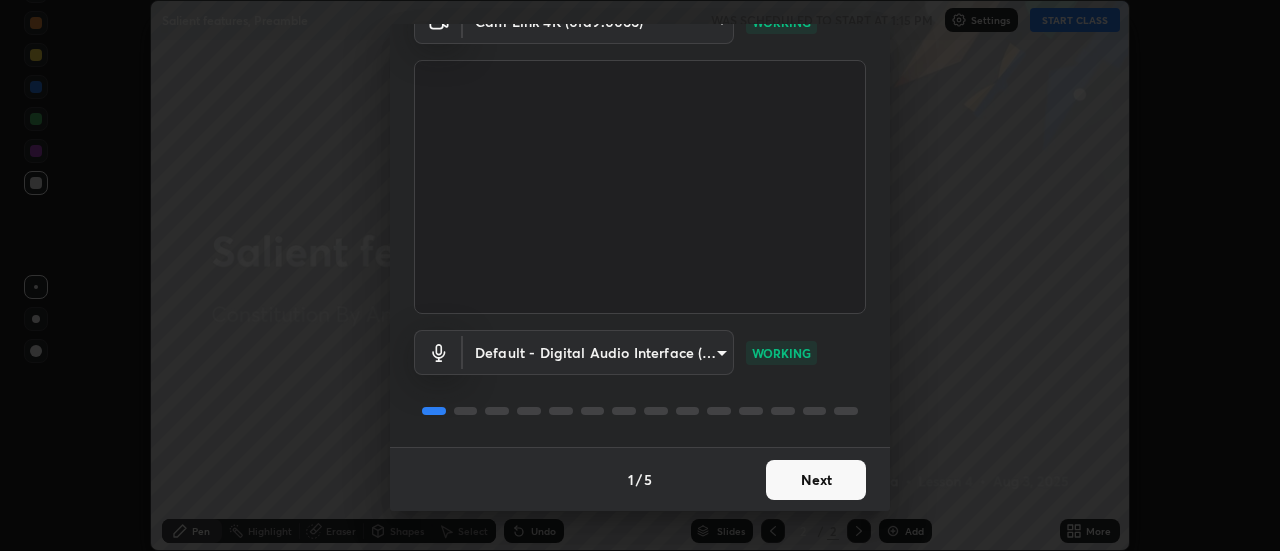 click on "Next" at bounding box center [816, 480] 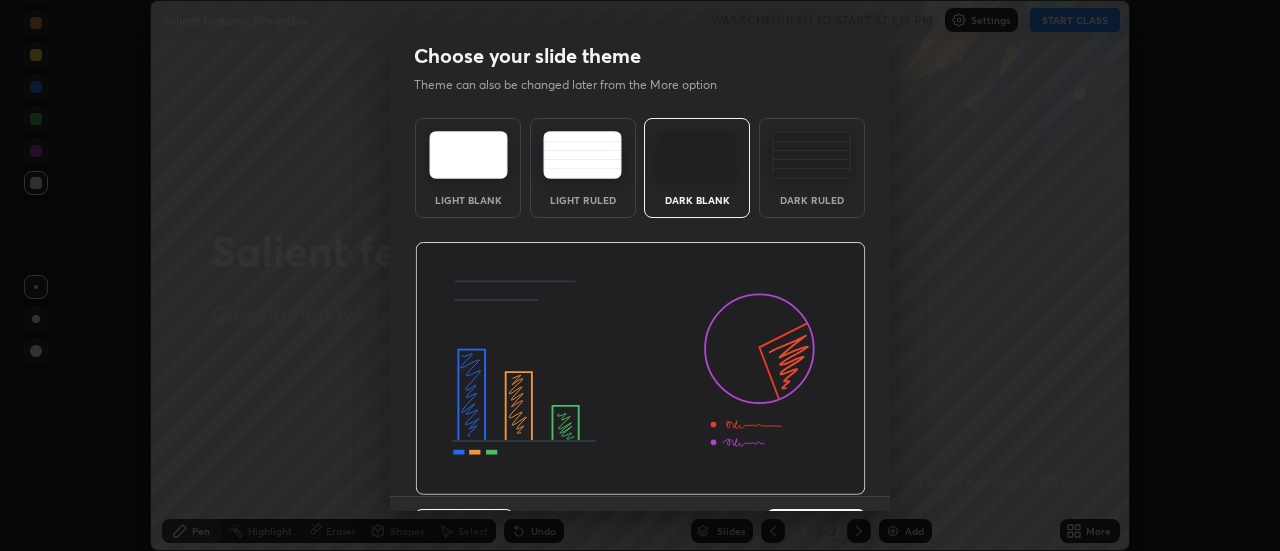 scroll, scrollTop: 49, scrollLeft: 0, axis: vertical 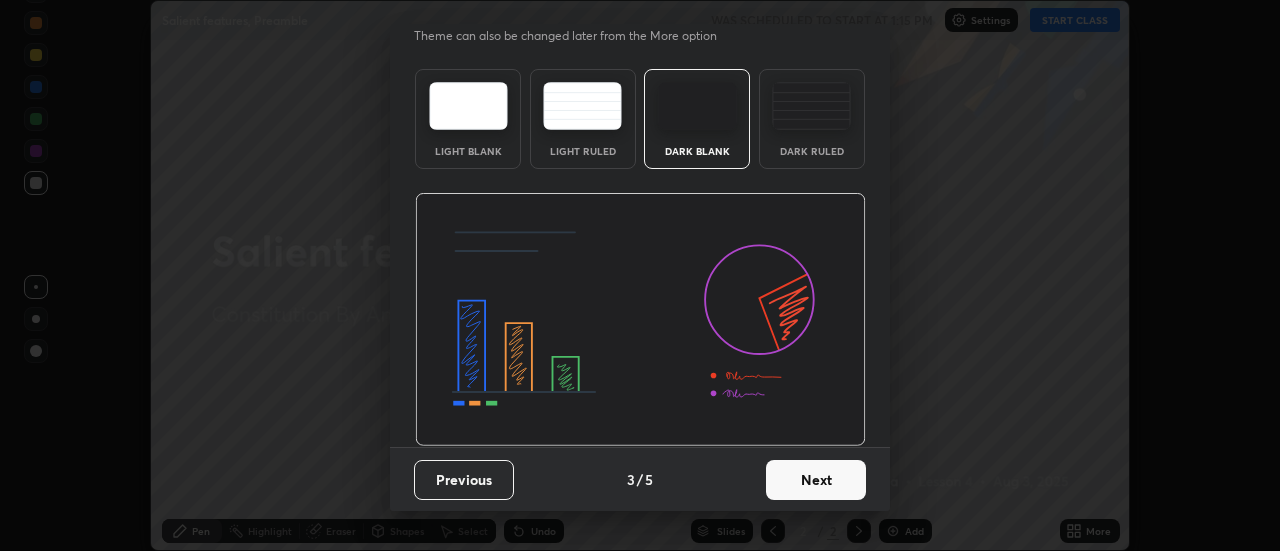 click on "Next" at bounding box center (816, 480) 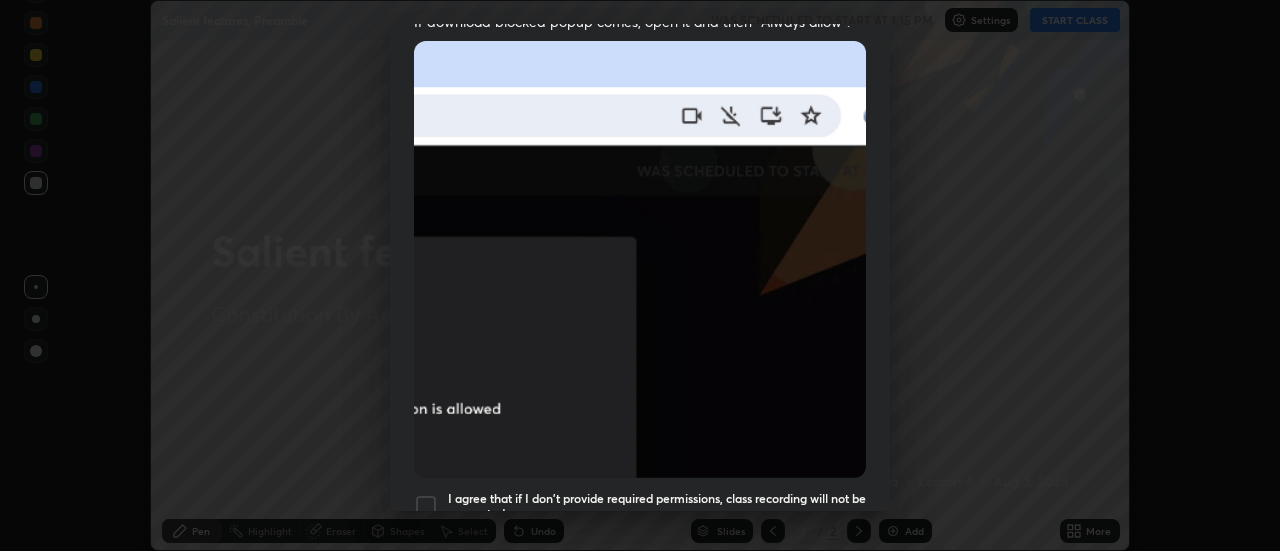 scroll, scrollTop: 513, scrollLeft: 0, axis: vertical 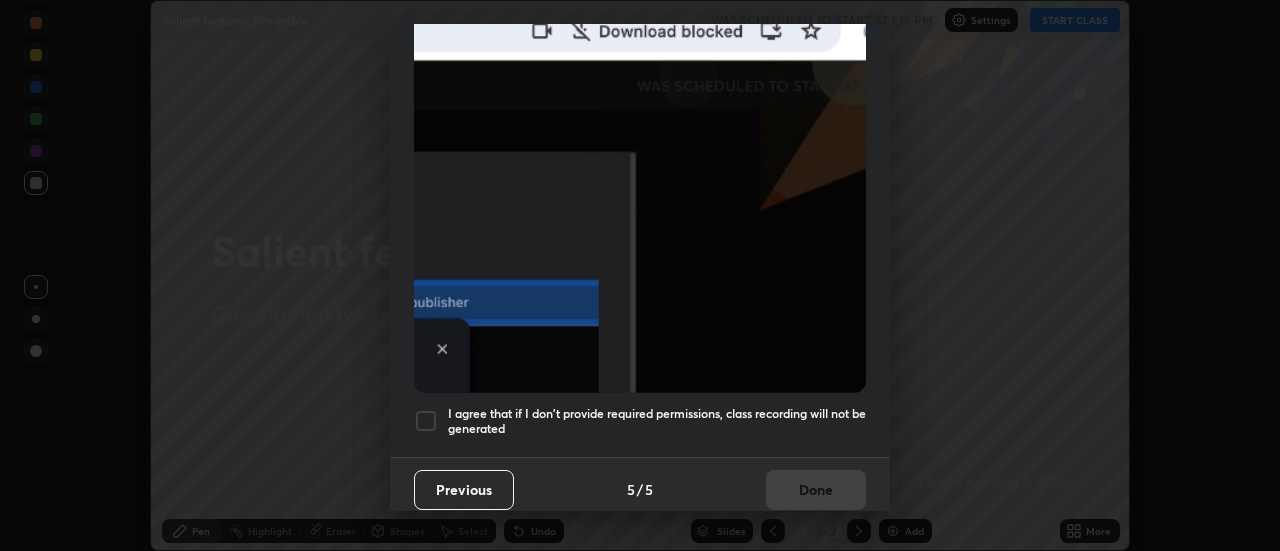 click on "I agree that if I don't provide required permissions, class recording will not be generated" at bounding box center [657, 421] 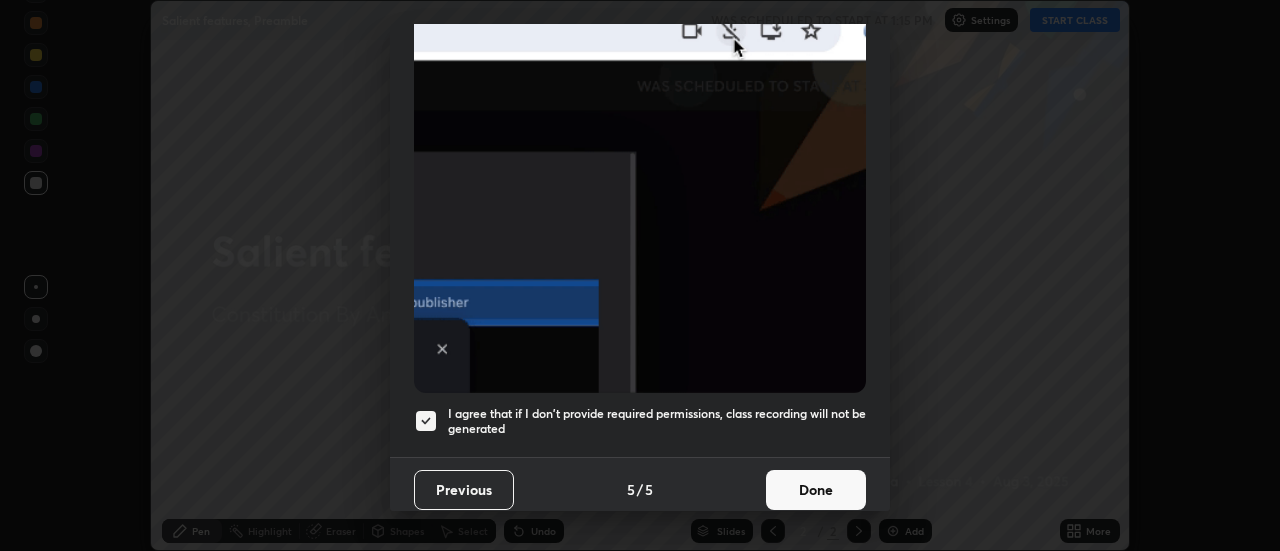click on "Done" at bounding box center (816, 490) 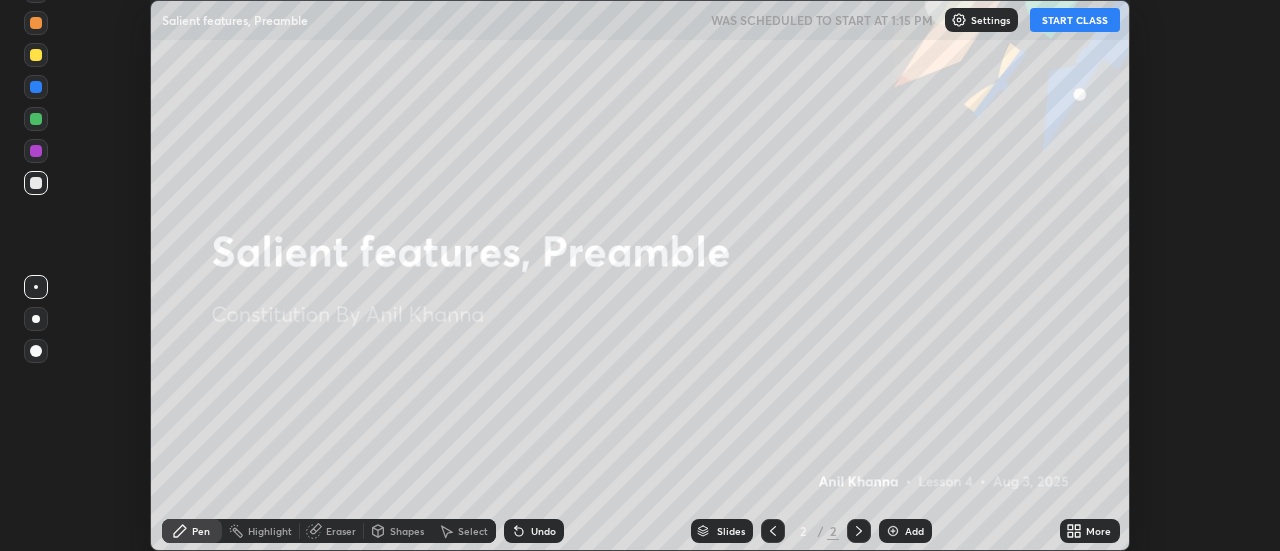 click 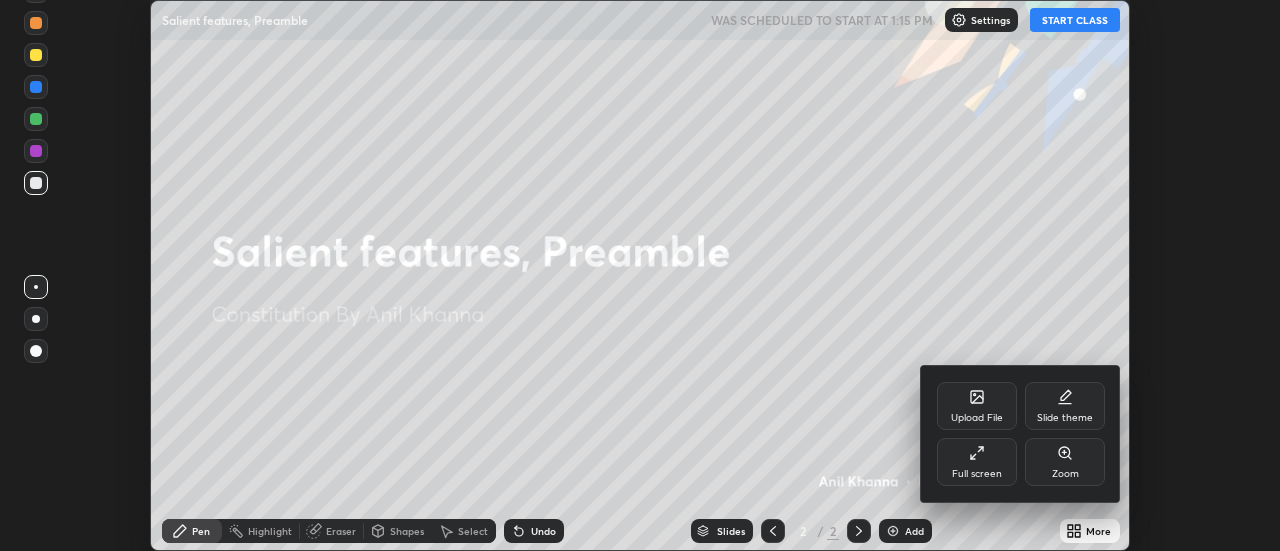 click on "Slide theme" at bounding box center (1065, 406) 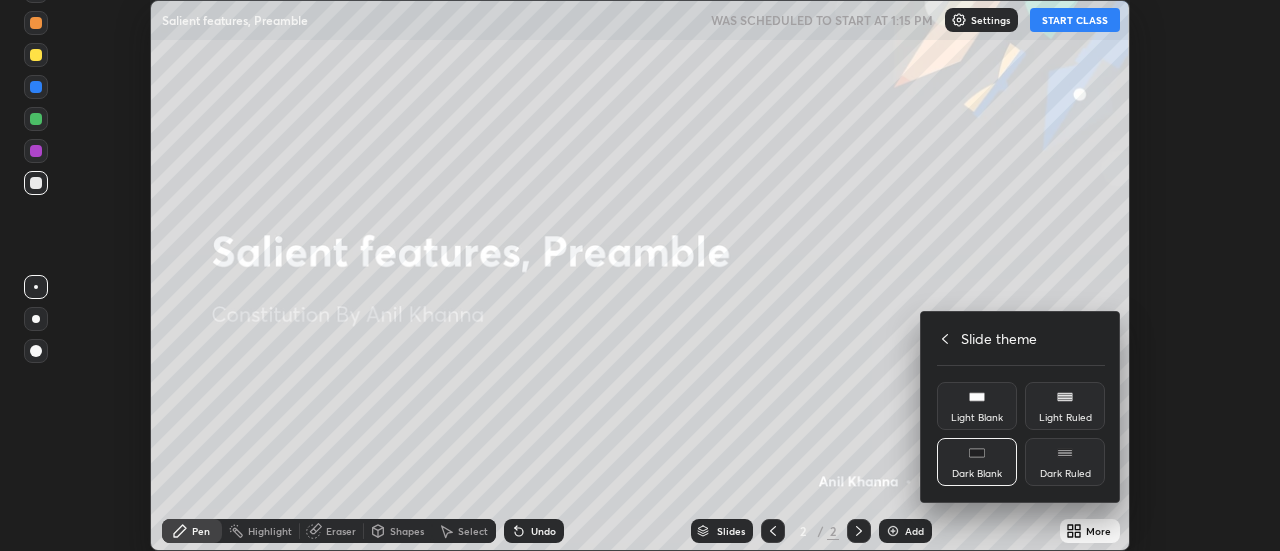 click on "Light Blank" at bounding box center [977, 418] 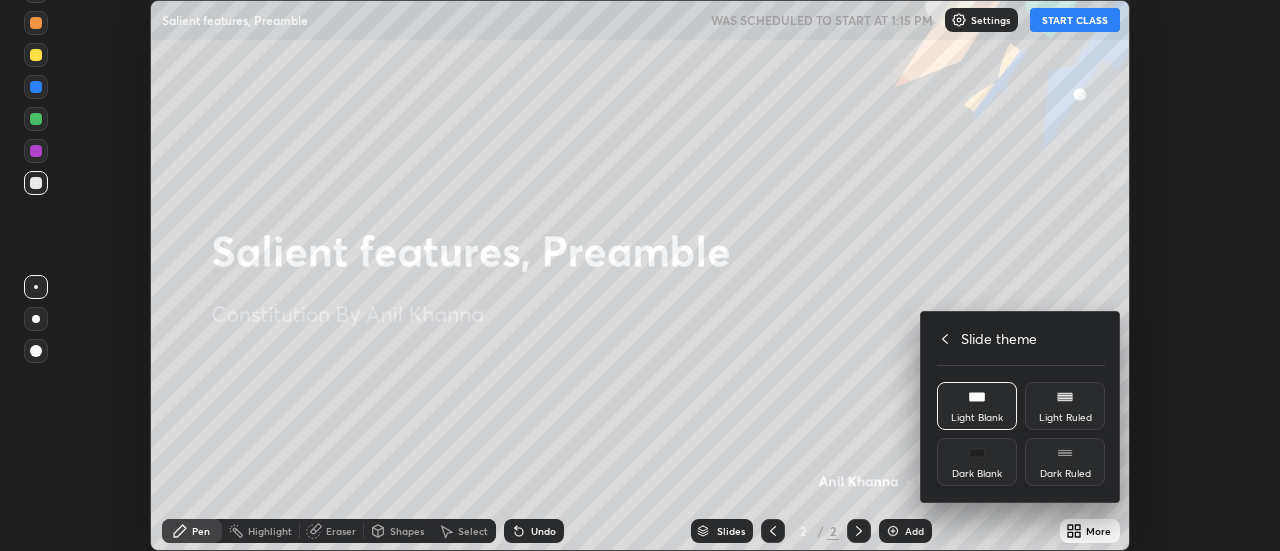 click at bounding box center [640, 275] 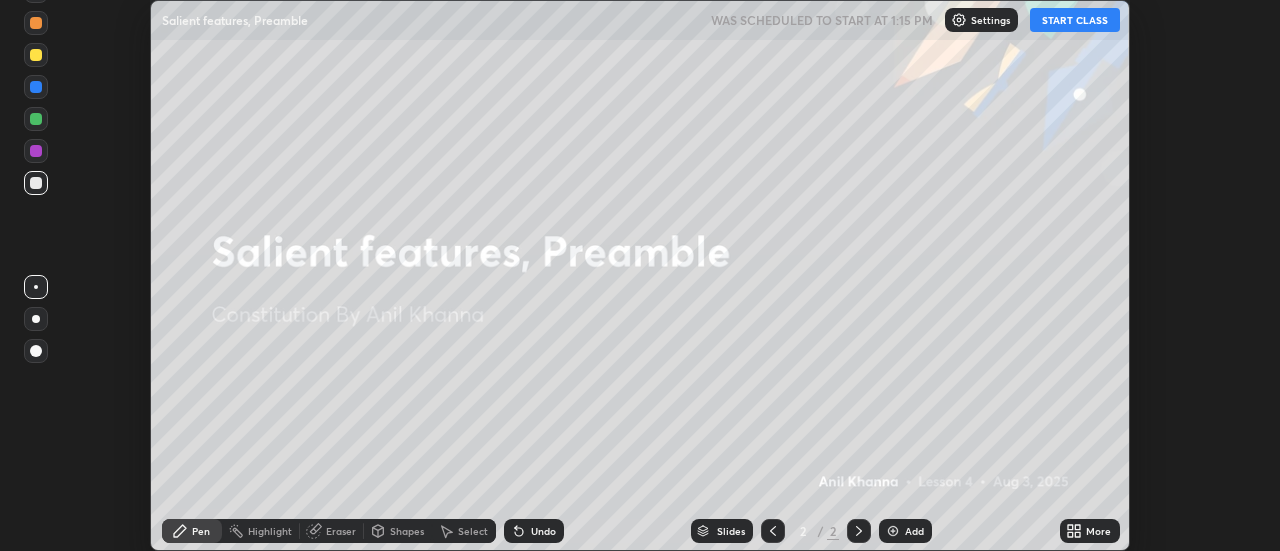 click on "Upload File Slide theme Full screen Zoom Slide theme Light Blank Light Ruled Dark Blank Dark Ruled" at bounding box center (640, 275) 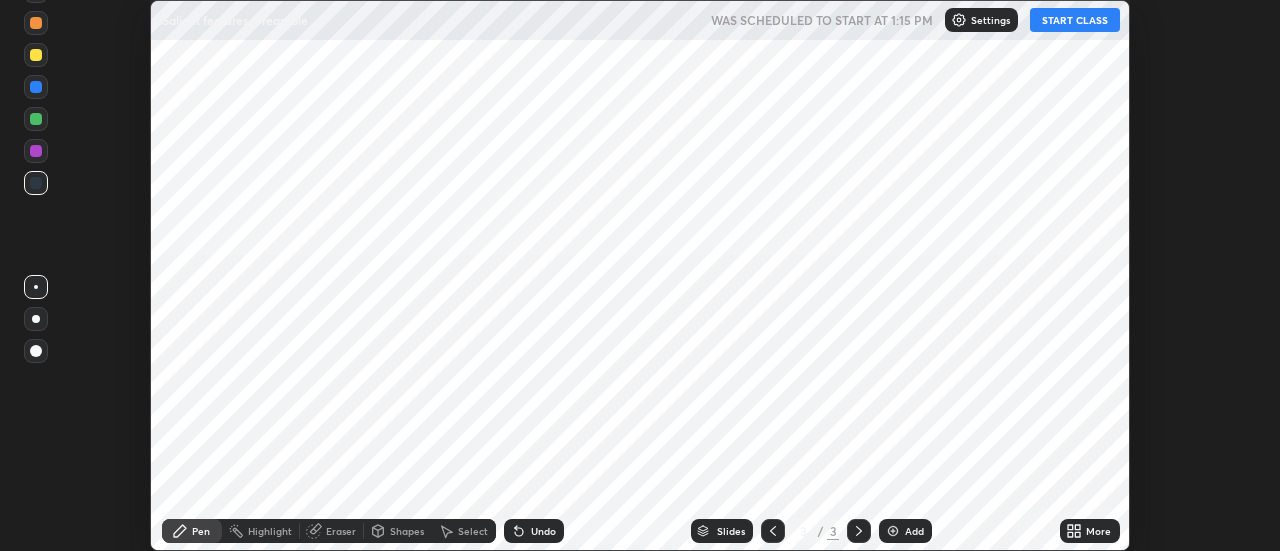click on "Add" at bounding box center (914, 531) 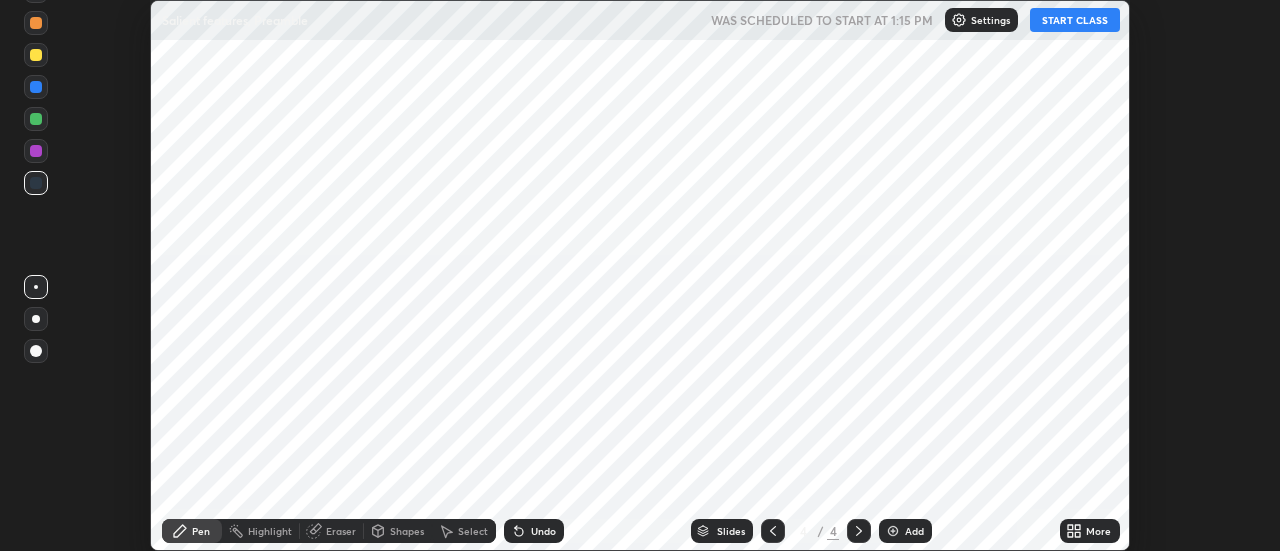 click on "Add" at bounding box center [914, 531] 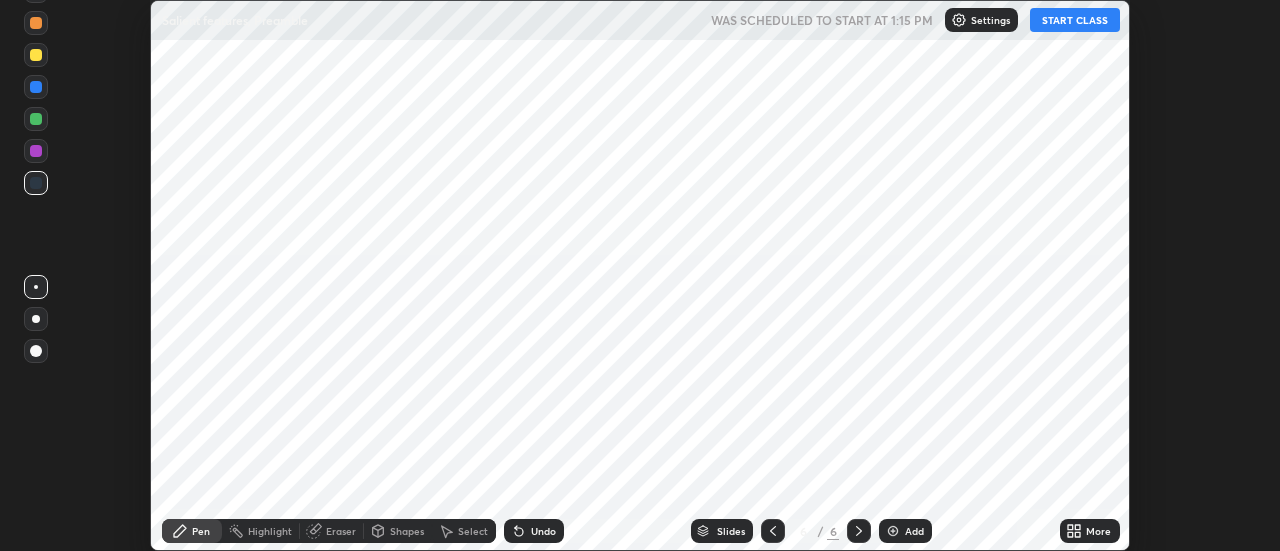 click on "START CLASS" at bounding box center (1075, 20) 